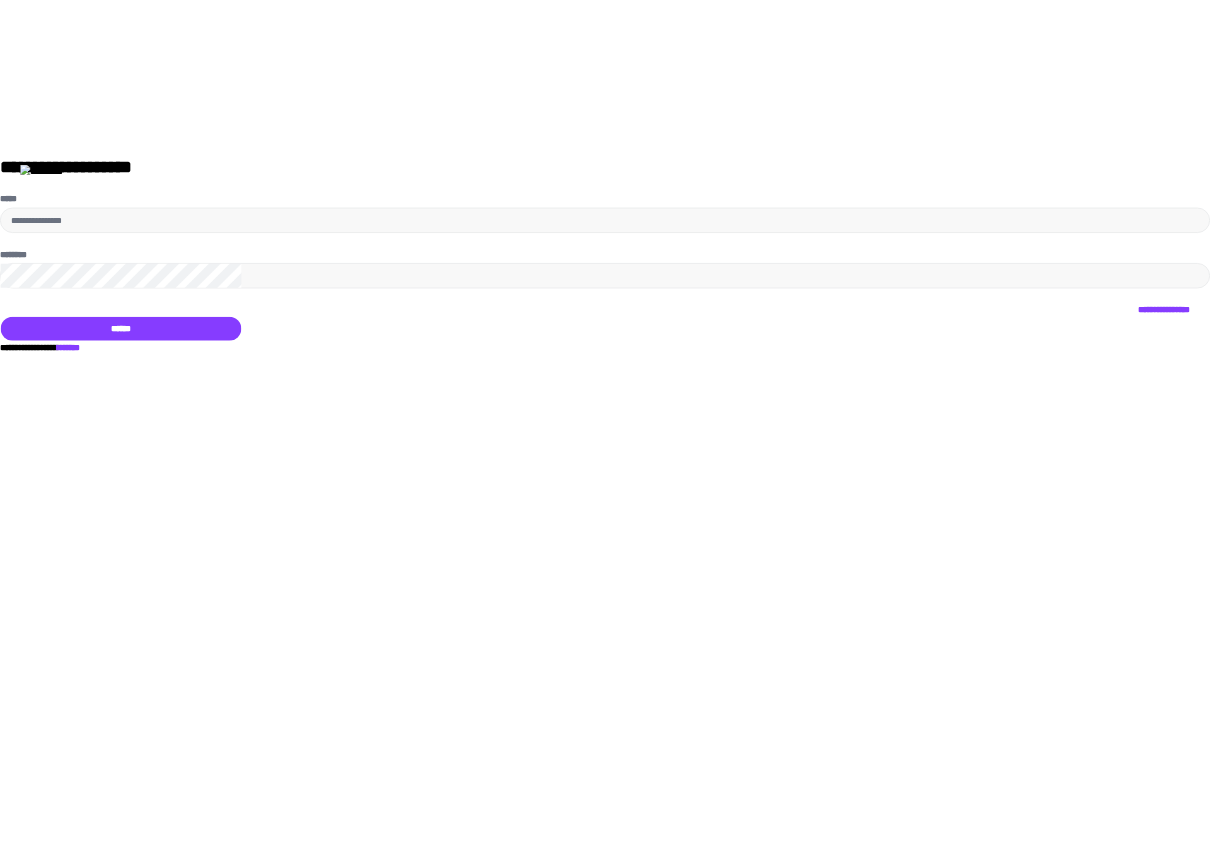 scroll, scrollTop: 0, scrollLeft: 0, axis: both 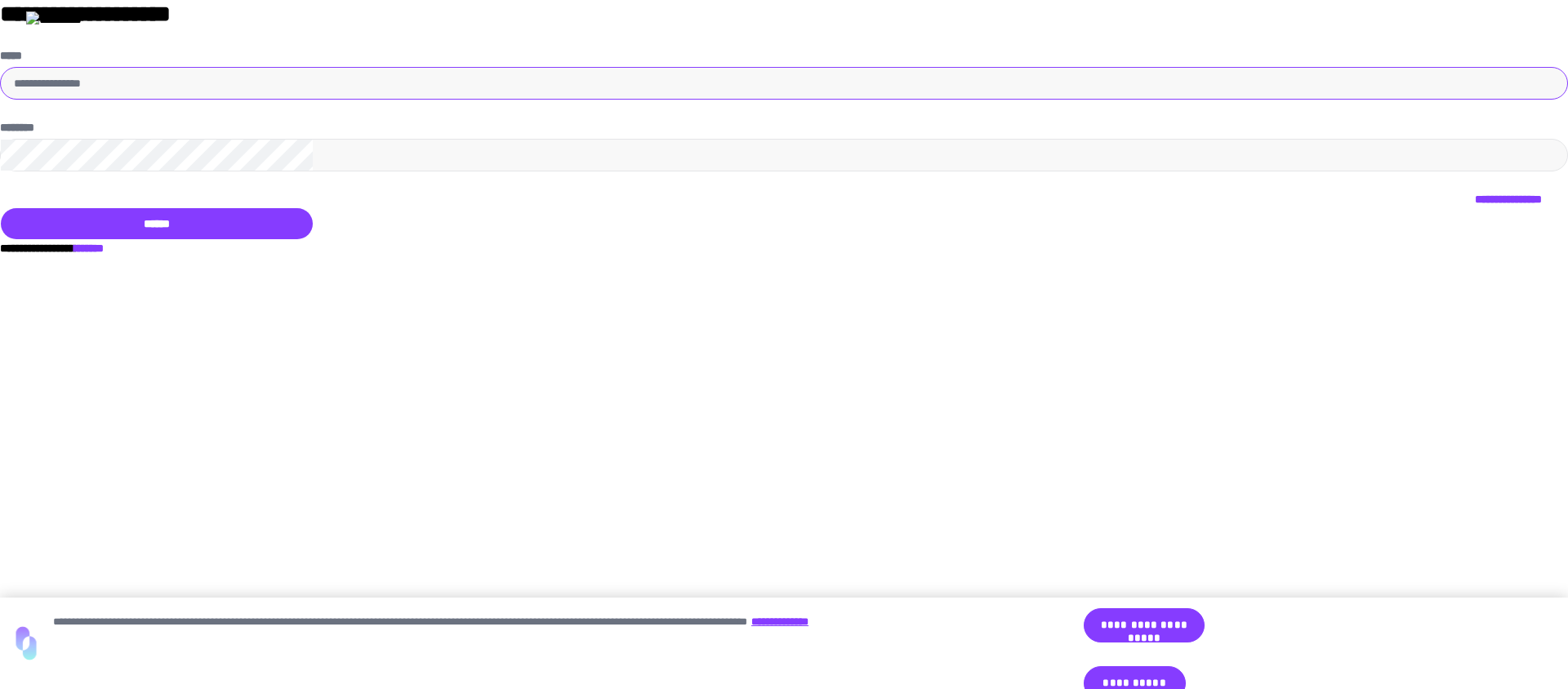 click on "*****" at bounding box center [784, 83] 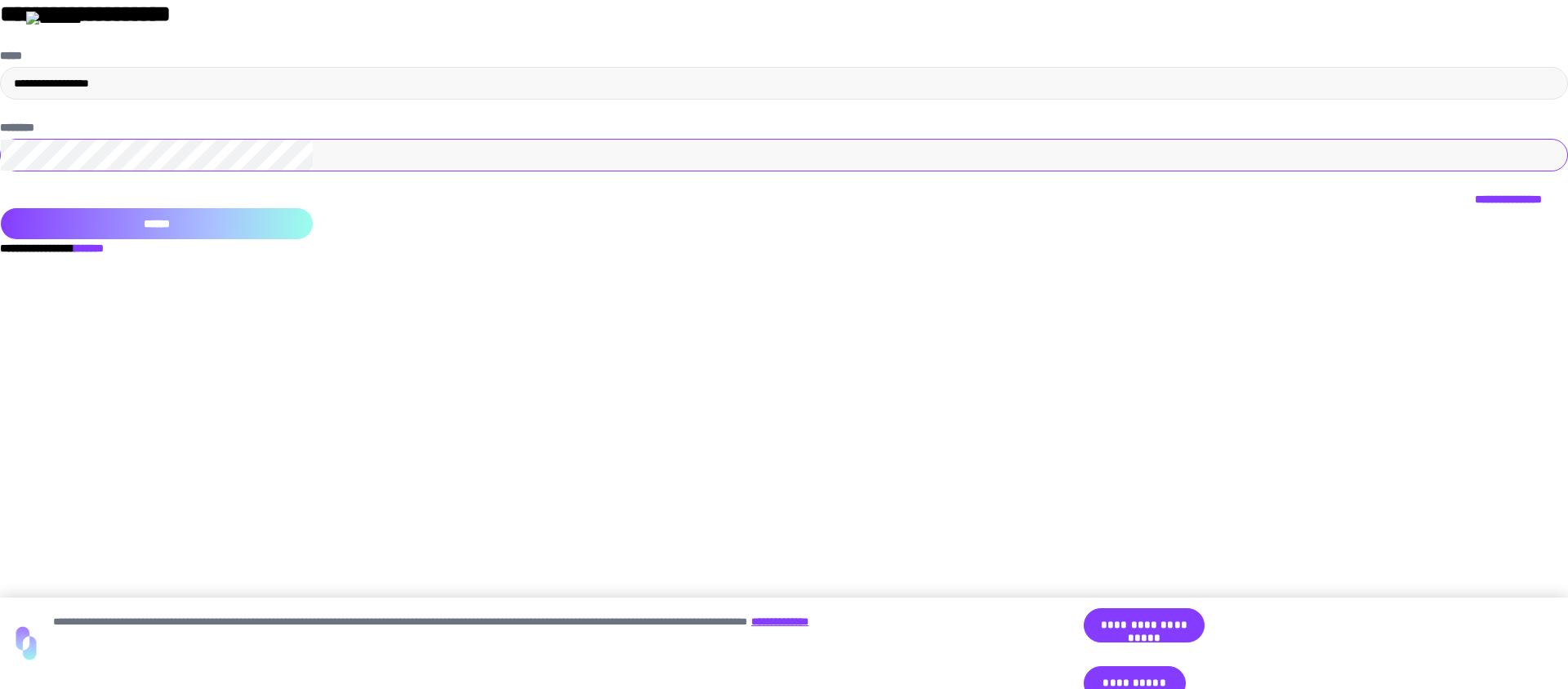 click on "******" at bounding box center (157, 224) 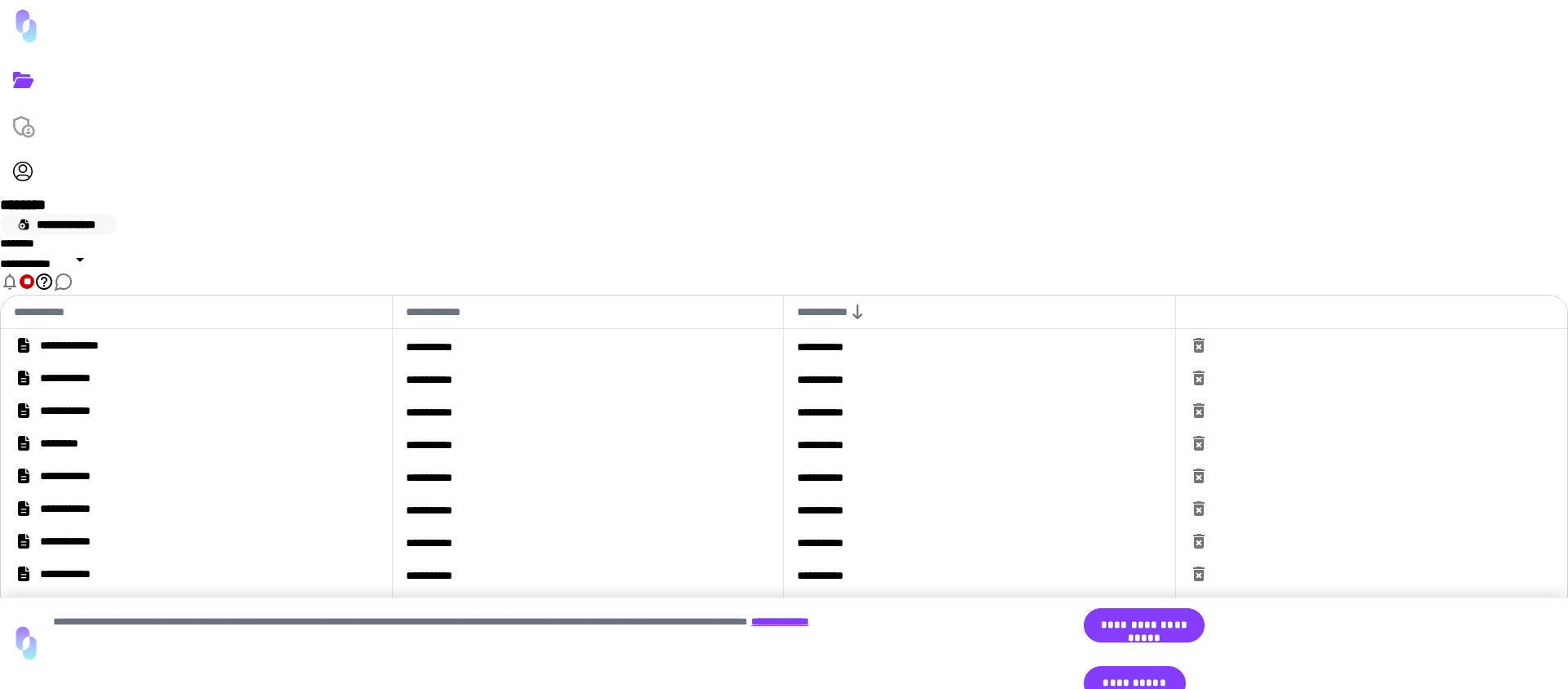 click on "**********" at bounding box center [58, 224] 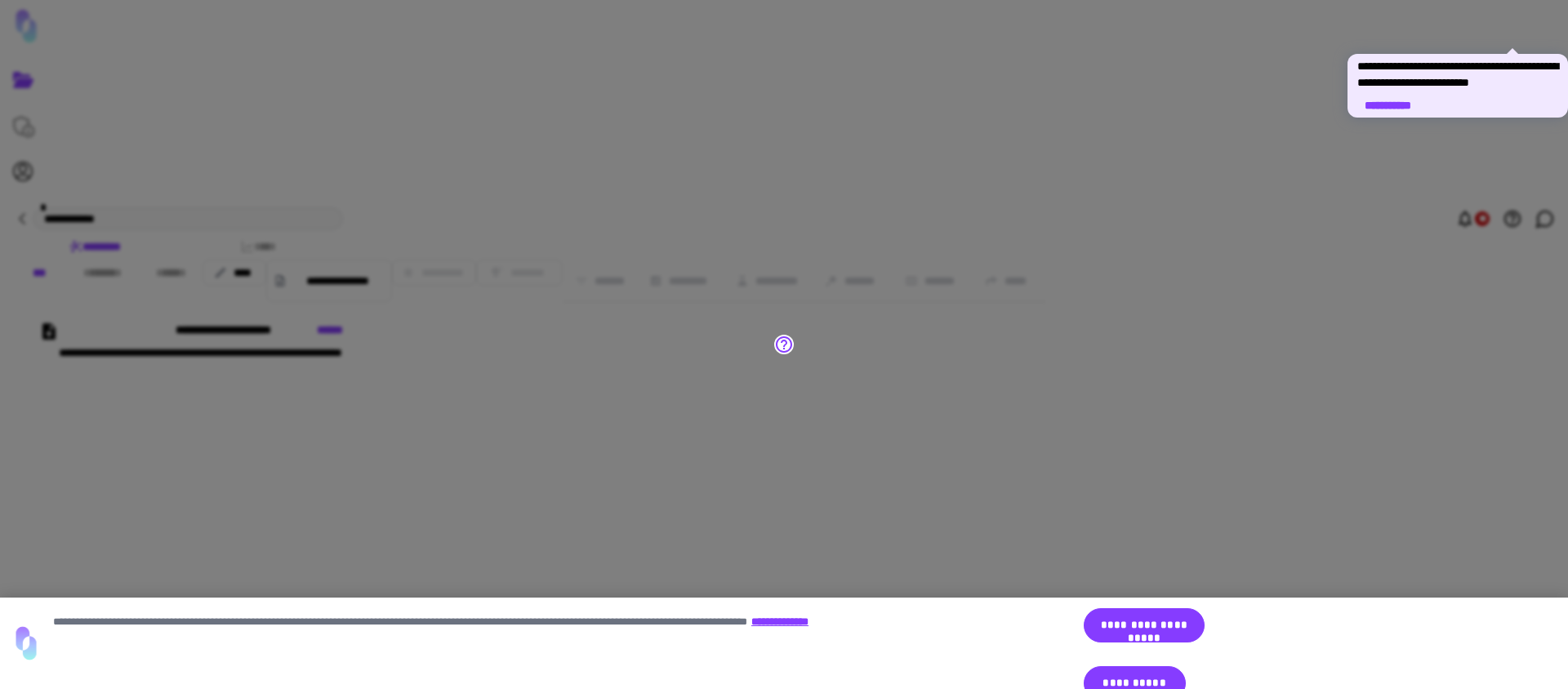 drag, startPoint x: 1371, startPoint y: 100, endPoint x: 1366, endPoint y: 111, distance: 12.083046 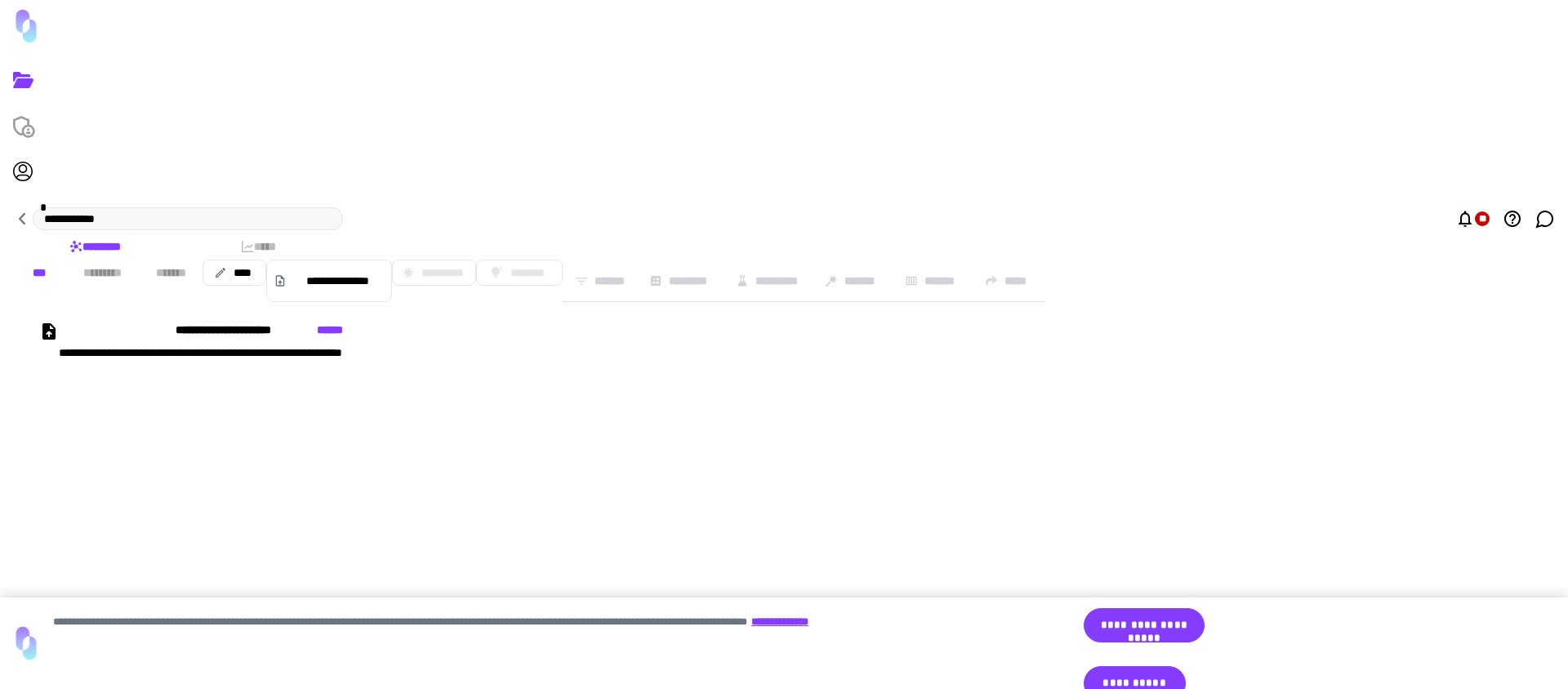 click on "**********" at bounding box center (335, 395) 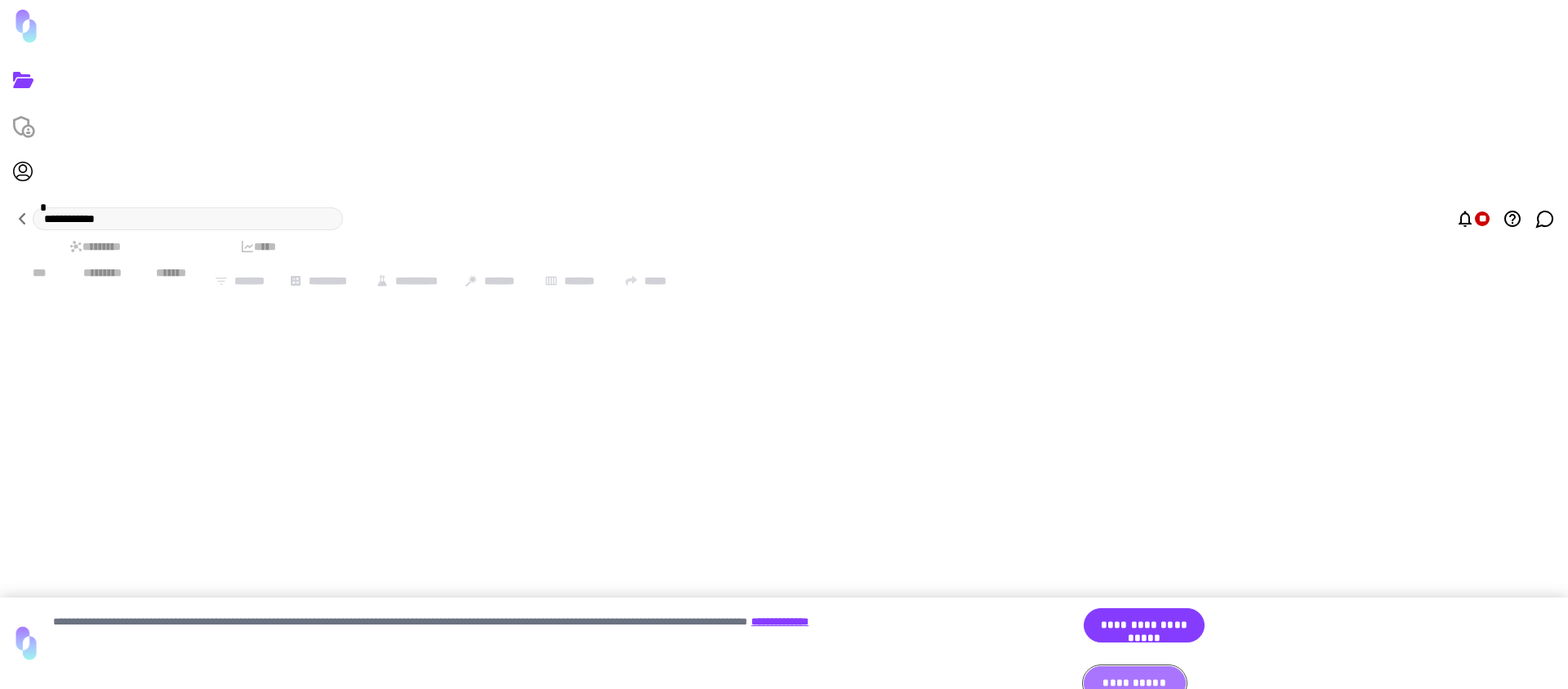 drag, startPoint x: 1270, startPoint y: 643, endPoint x: 1109, endPoint y: 611, distance: 164.1493 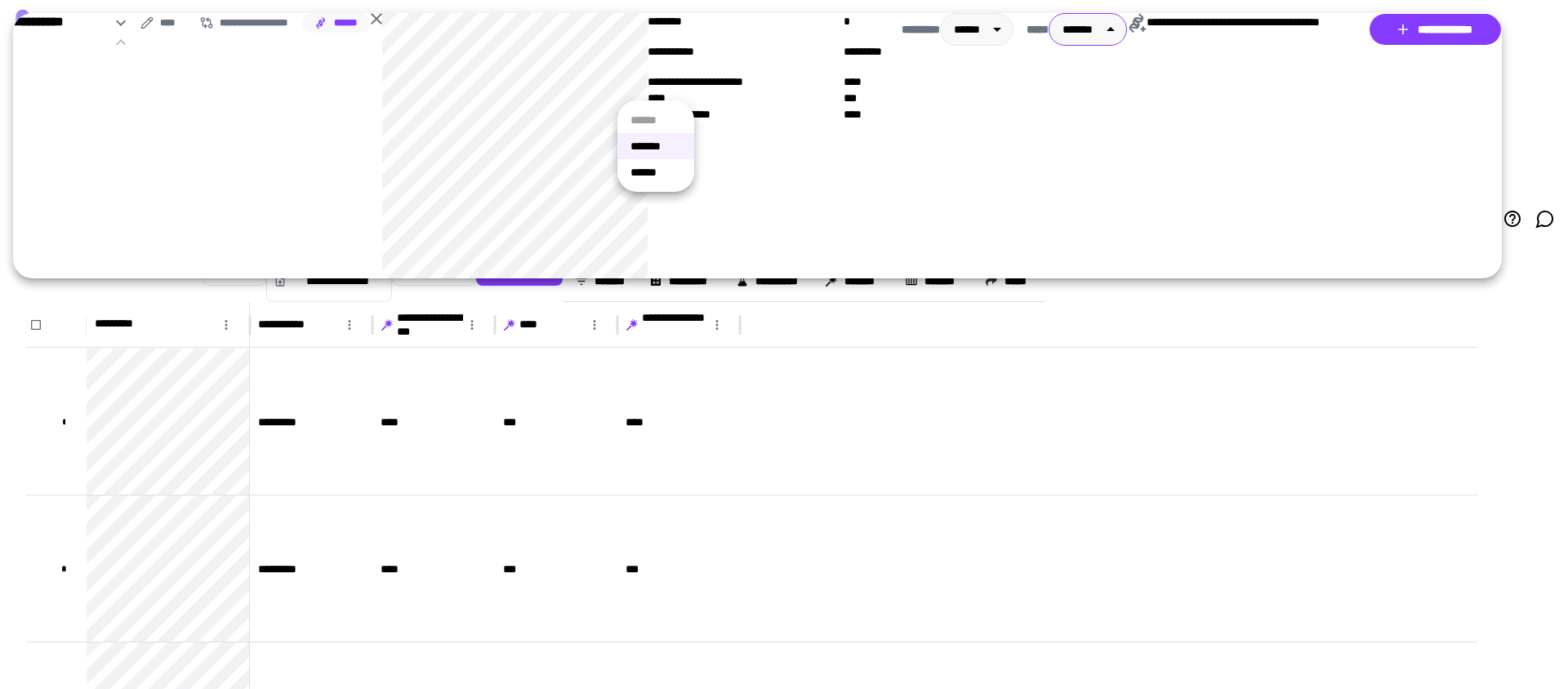 click on "**********" at bounding box center (784, 344) 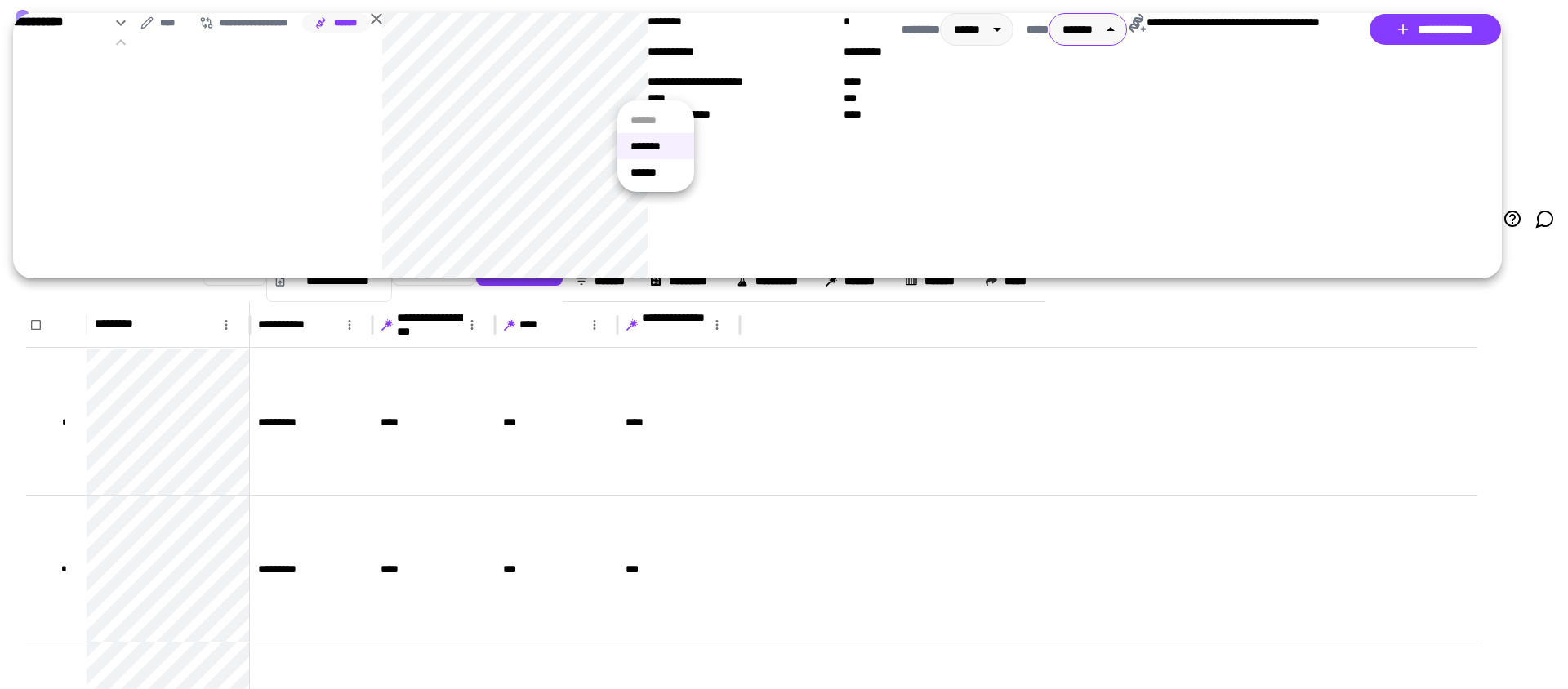 click on "******" at bounding box center (656, 172) 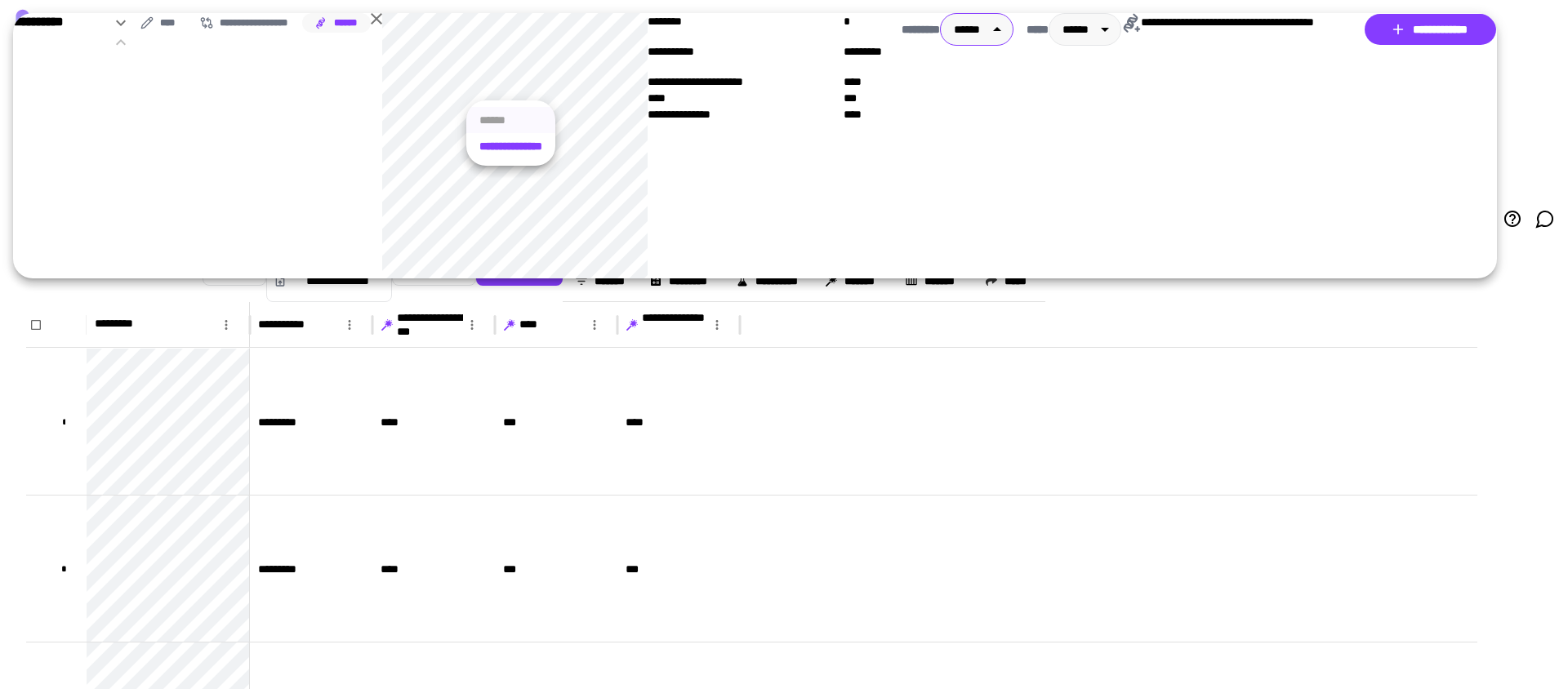 click on "**********" at bounding box center [784, 344] 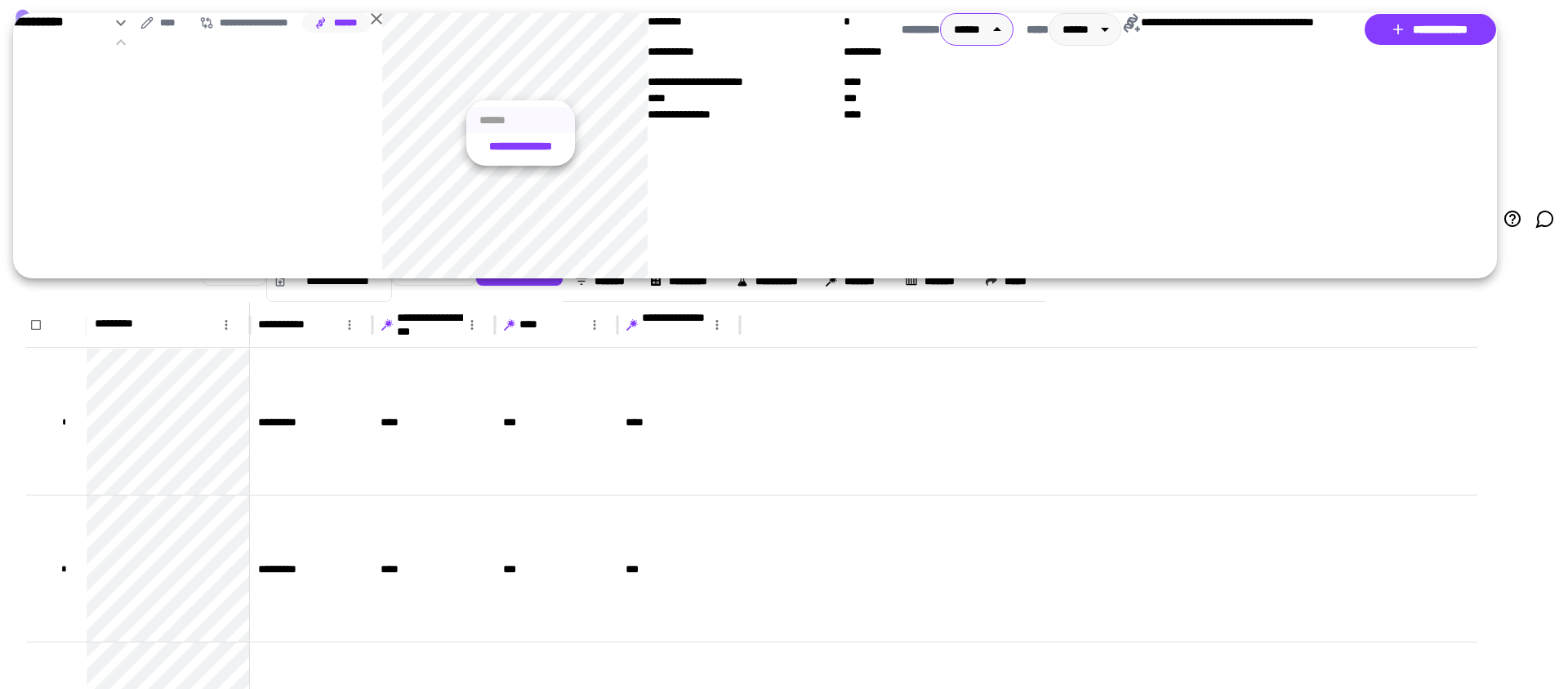 click at bounding box center [784, 344] 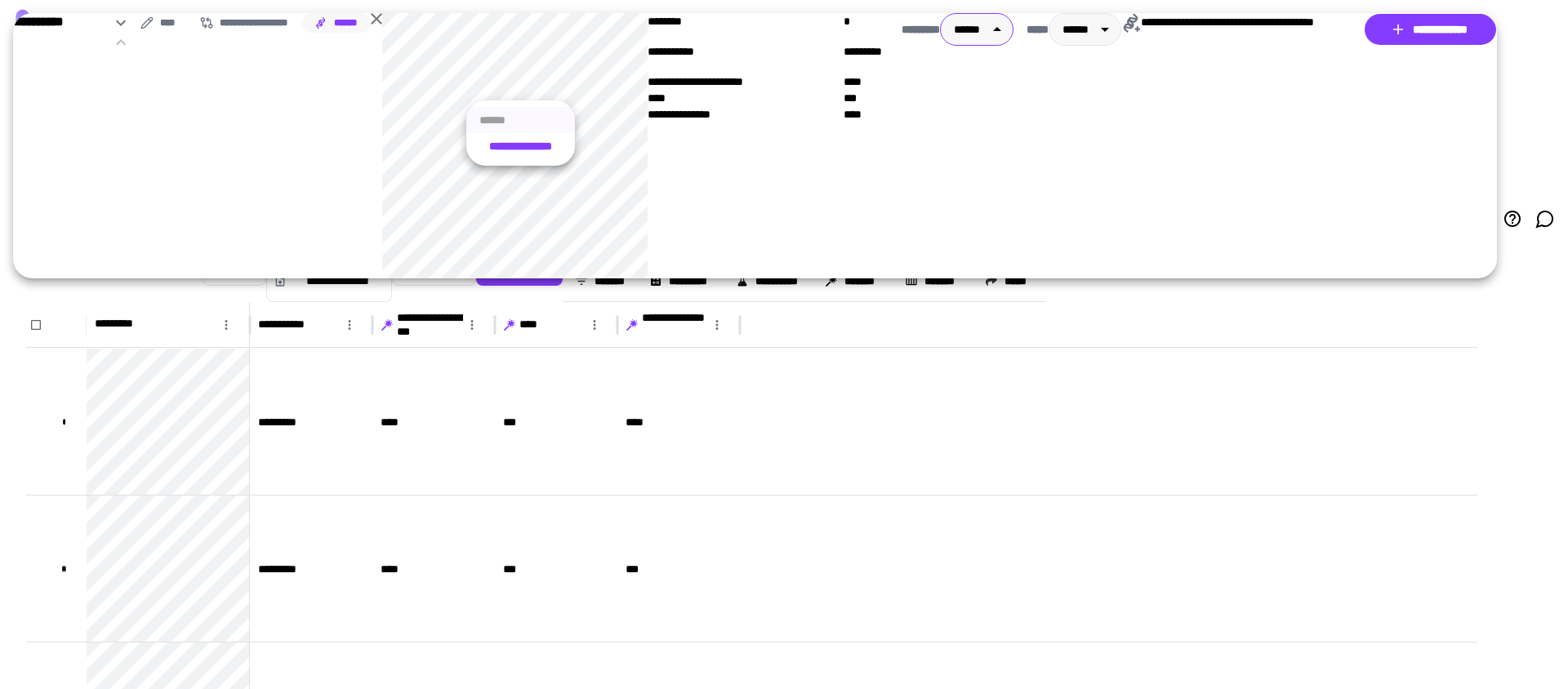 click on "**********" at bounding box center (784, 344) 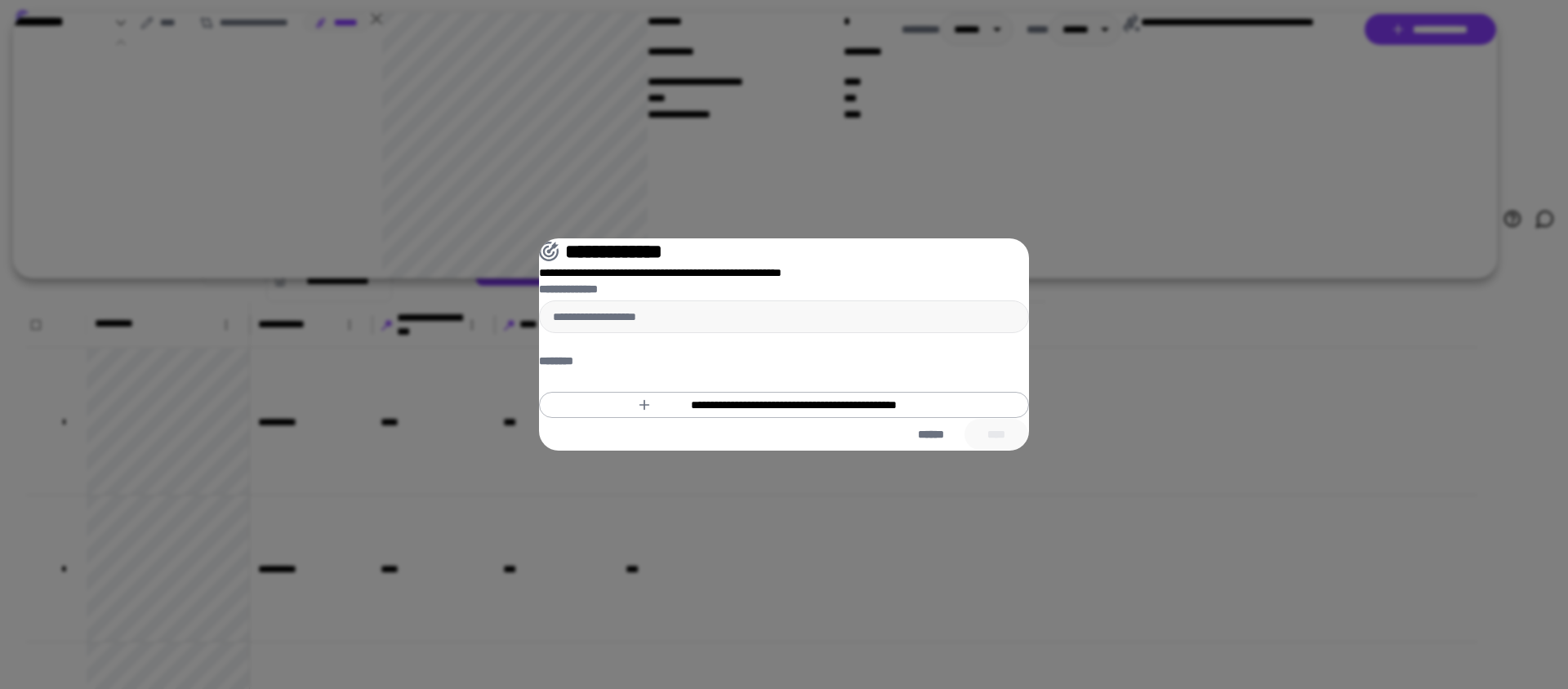 drag, startPoint x: 695, startPoint y: 452, endPoint x: 666, endPoint y: 473, distance: 35.805028 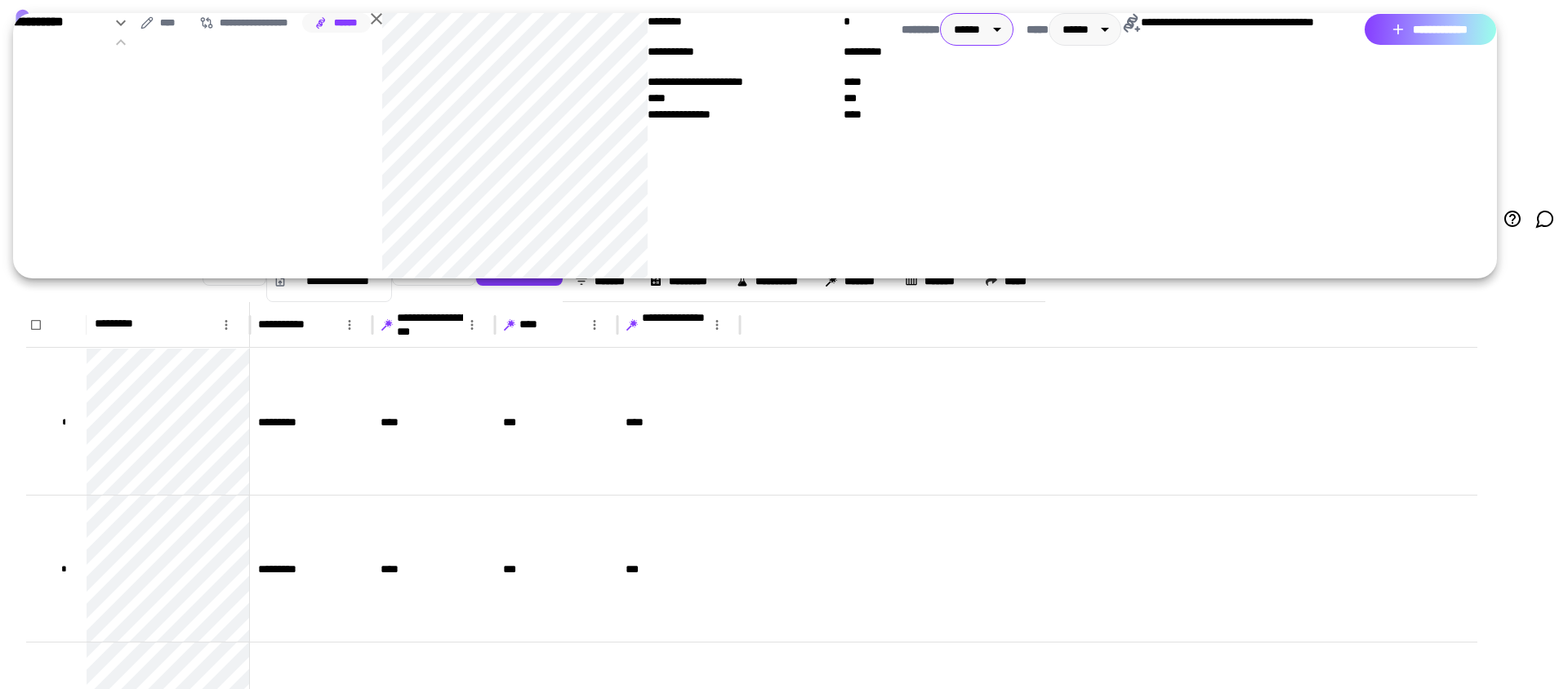 click on "**********" at bounding box center (1430, 29) 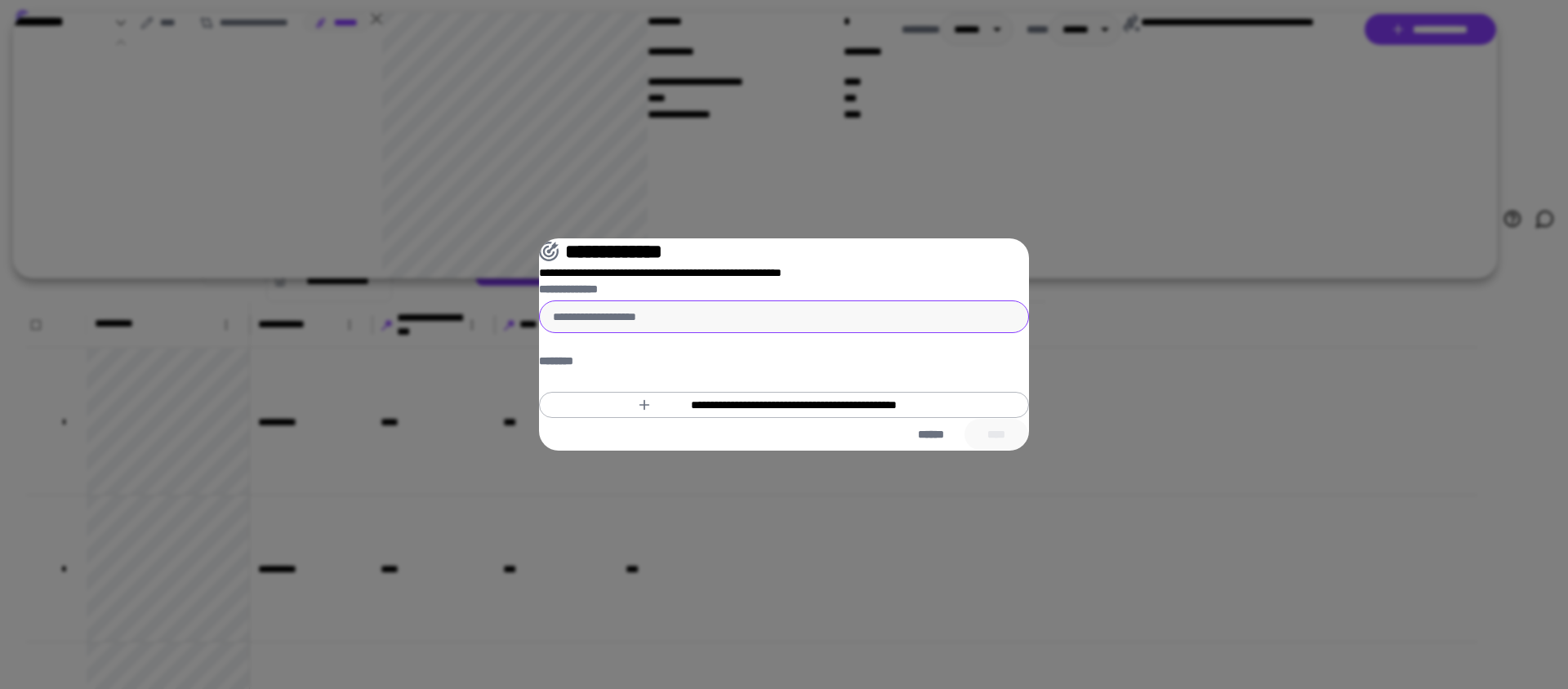 drag, startPoint x: 808, startPoint y: 315, endPoint x: 807, endPoint y: 330, distance: 15.033296 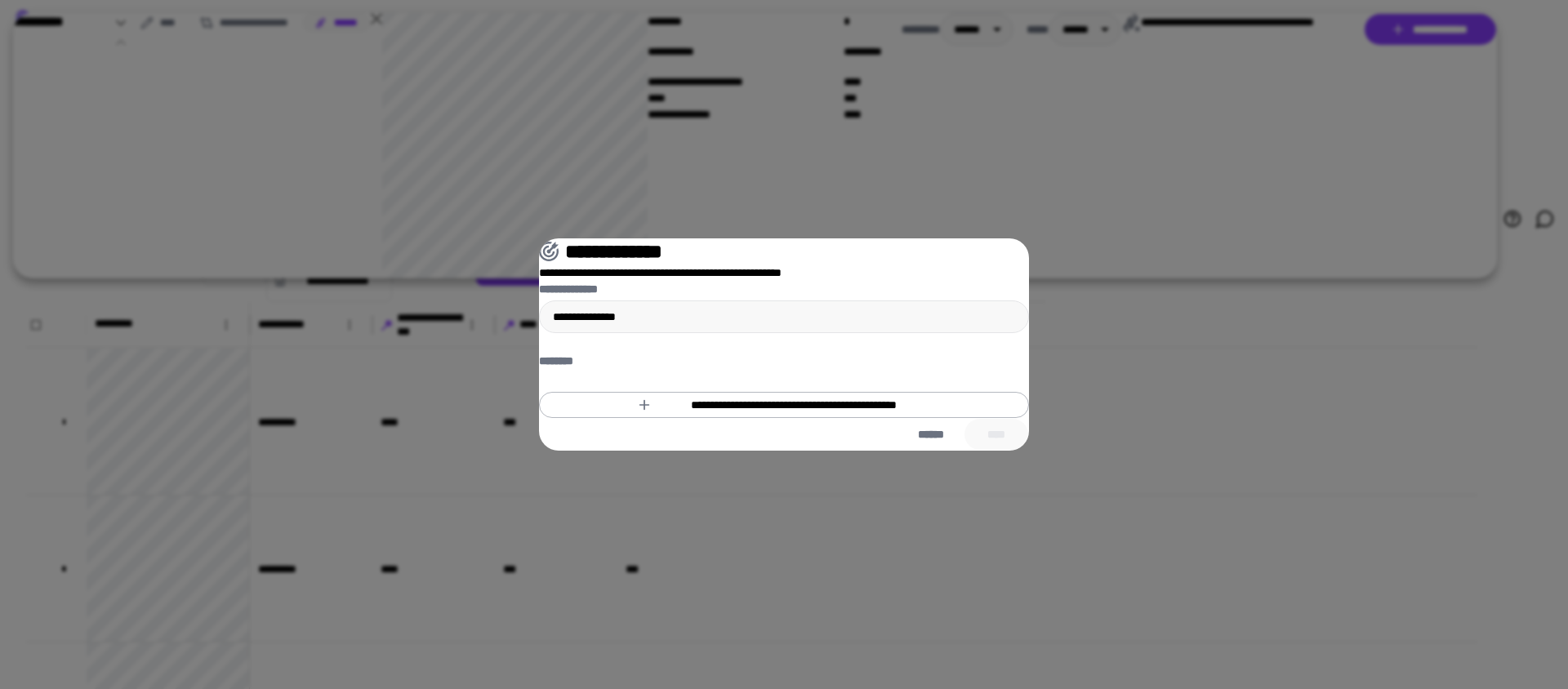 click on "**********" at bounding box center (794, 405) 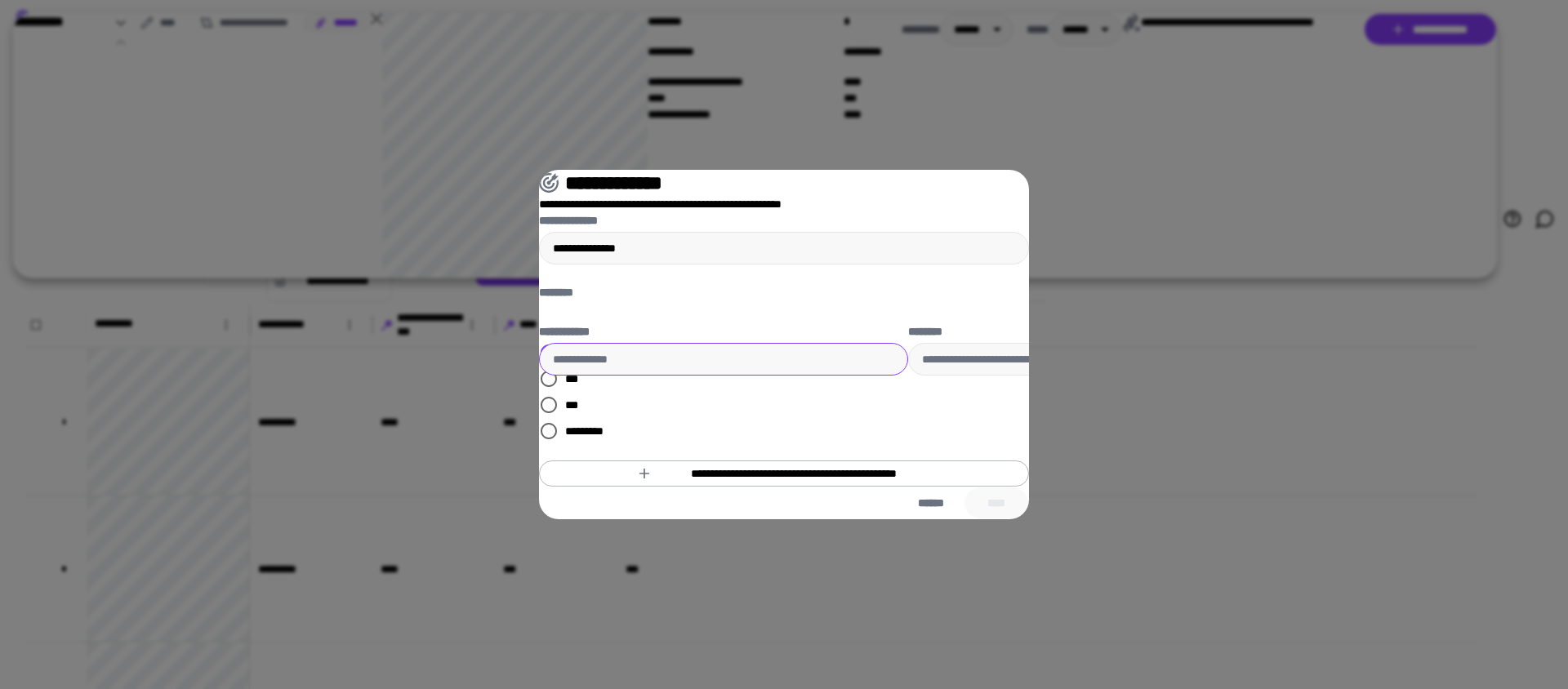 click on "**********" at bounding box center [724, 359] 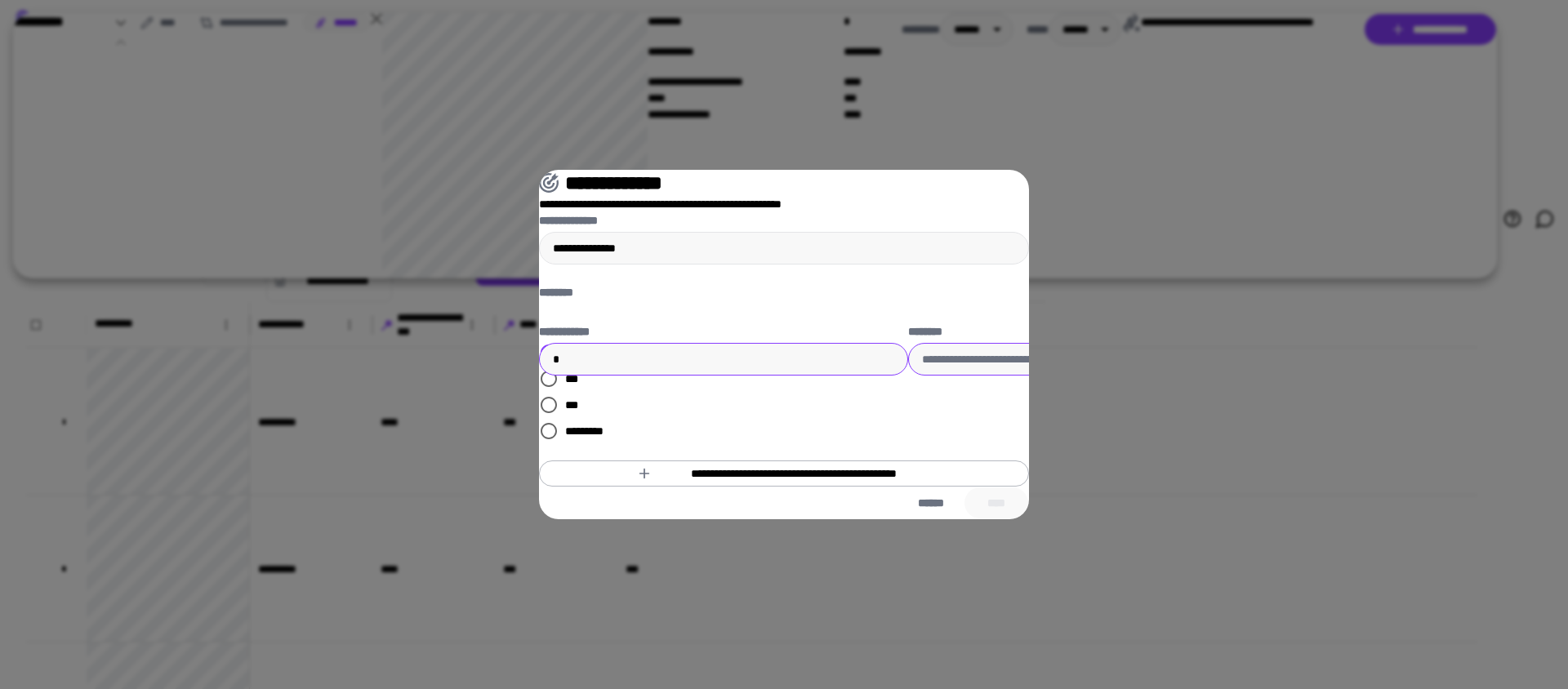 click on "********" at bounding box center [1093, 359] 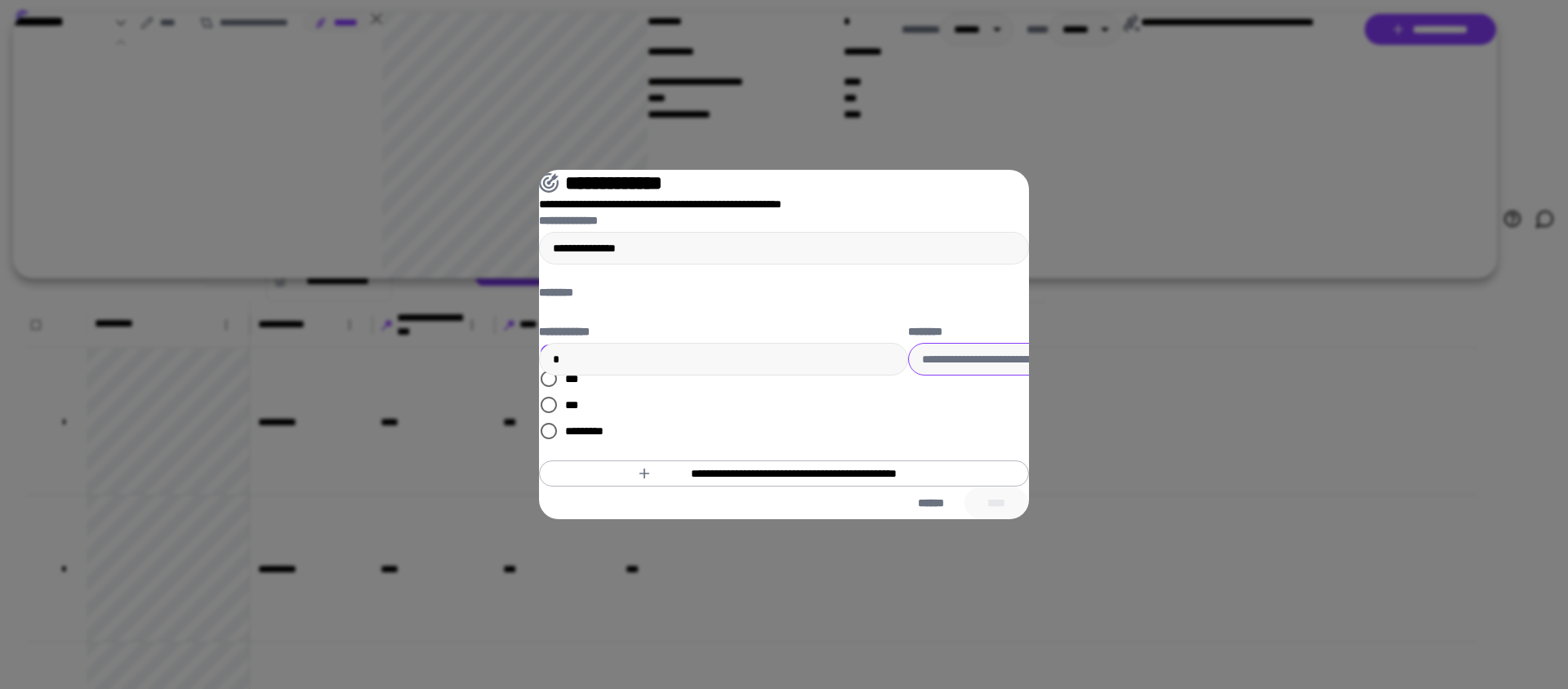 click on "********" at bounding box center (1093, 359) 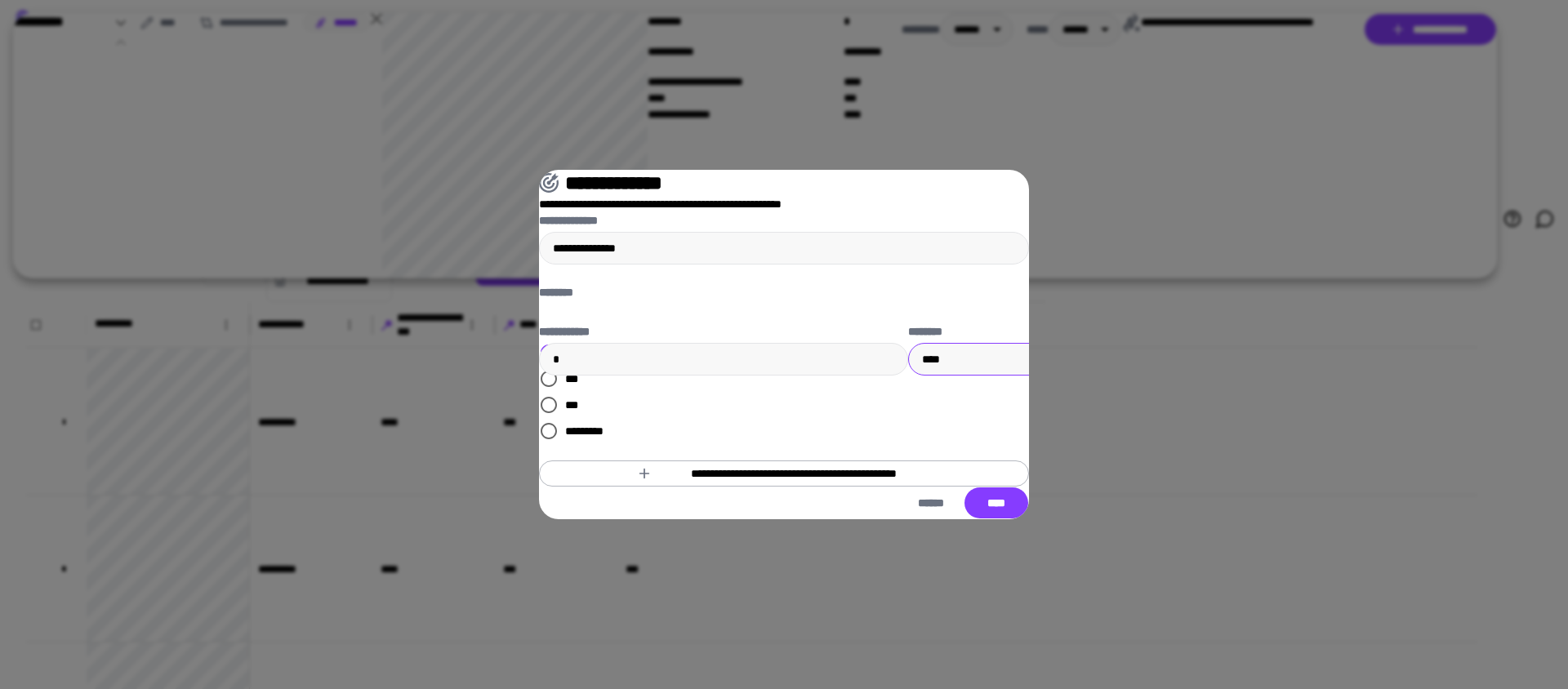 paste on "****" 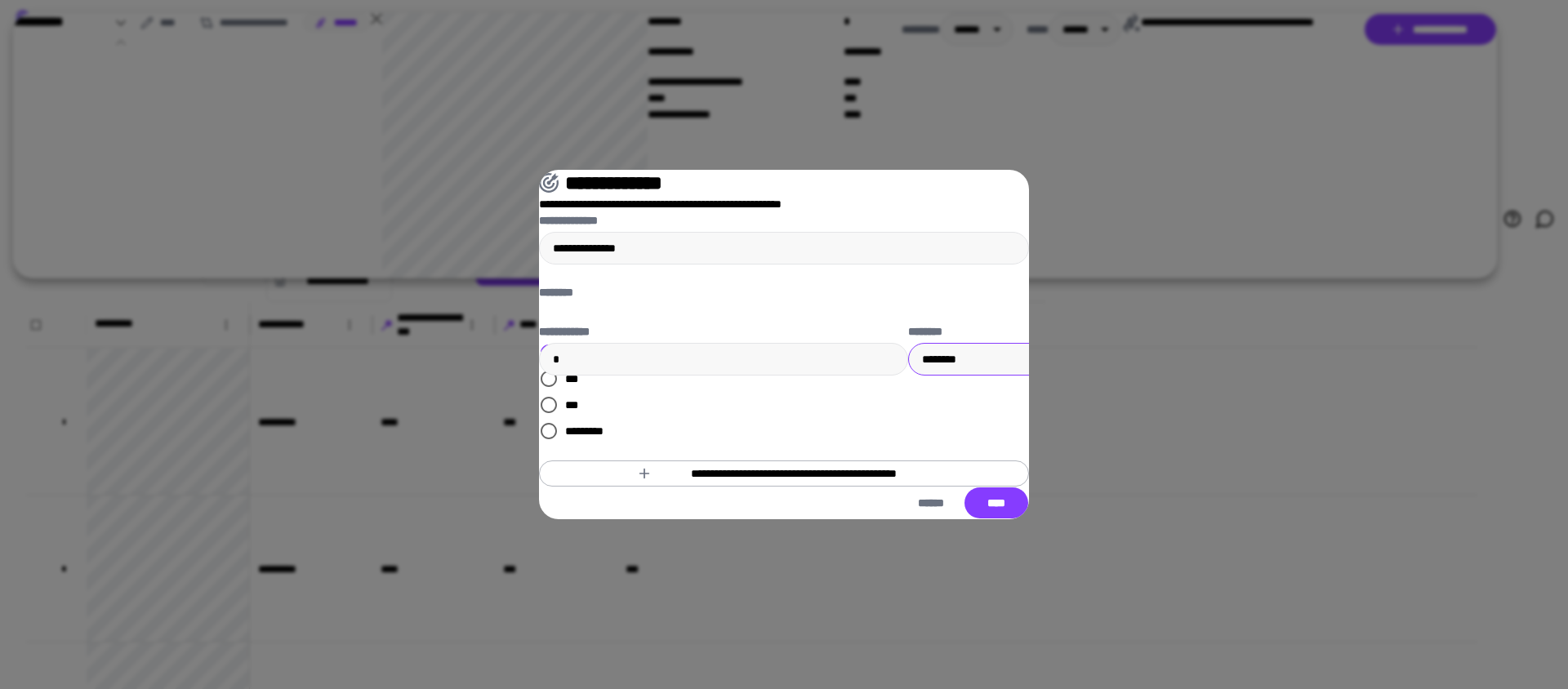 paste on "****" 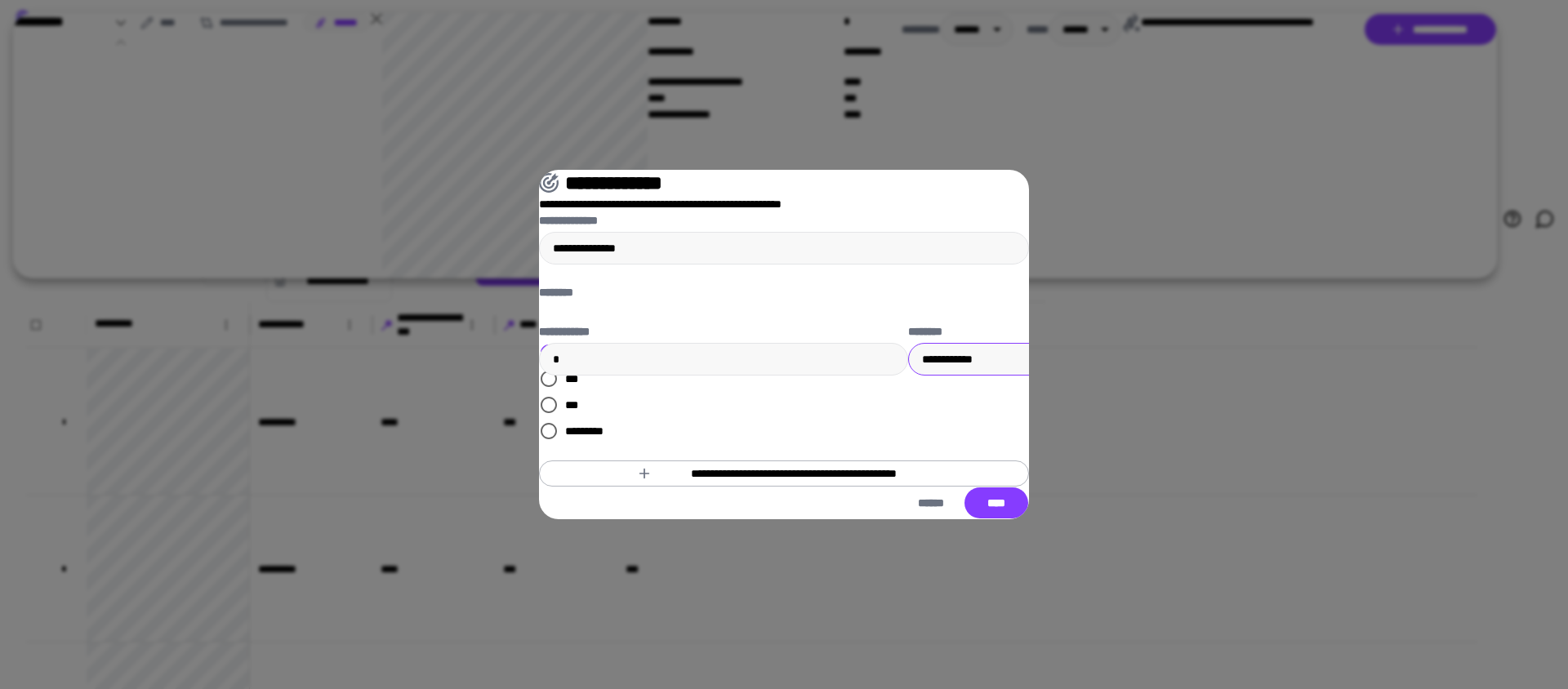paste on "****" 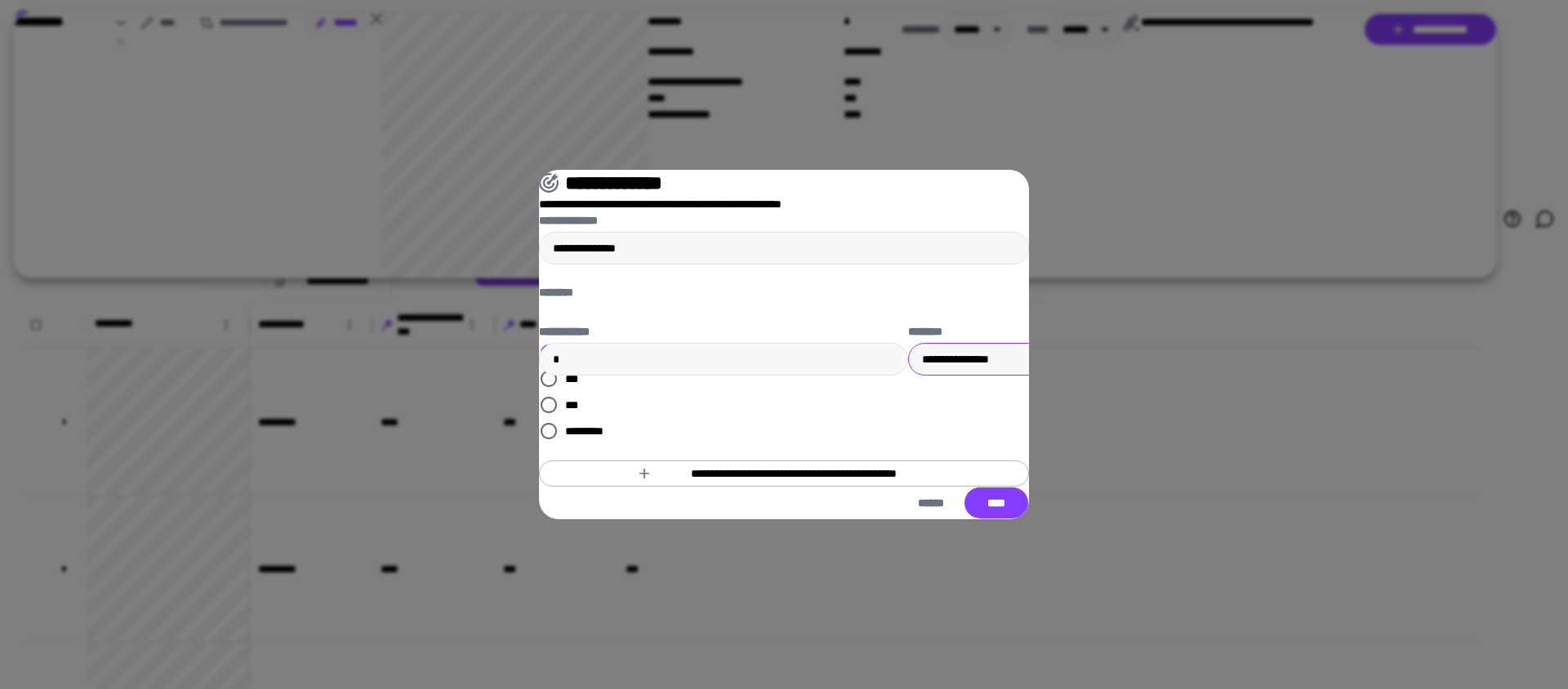 paste on "****" 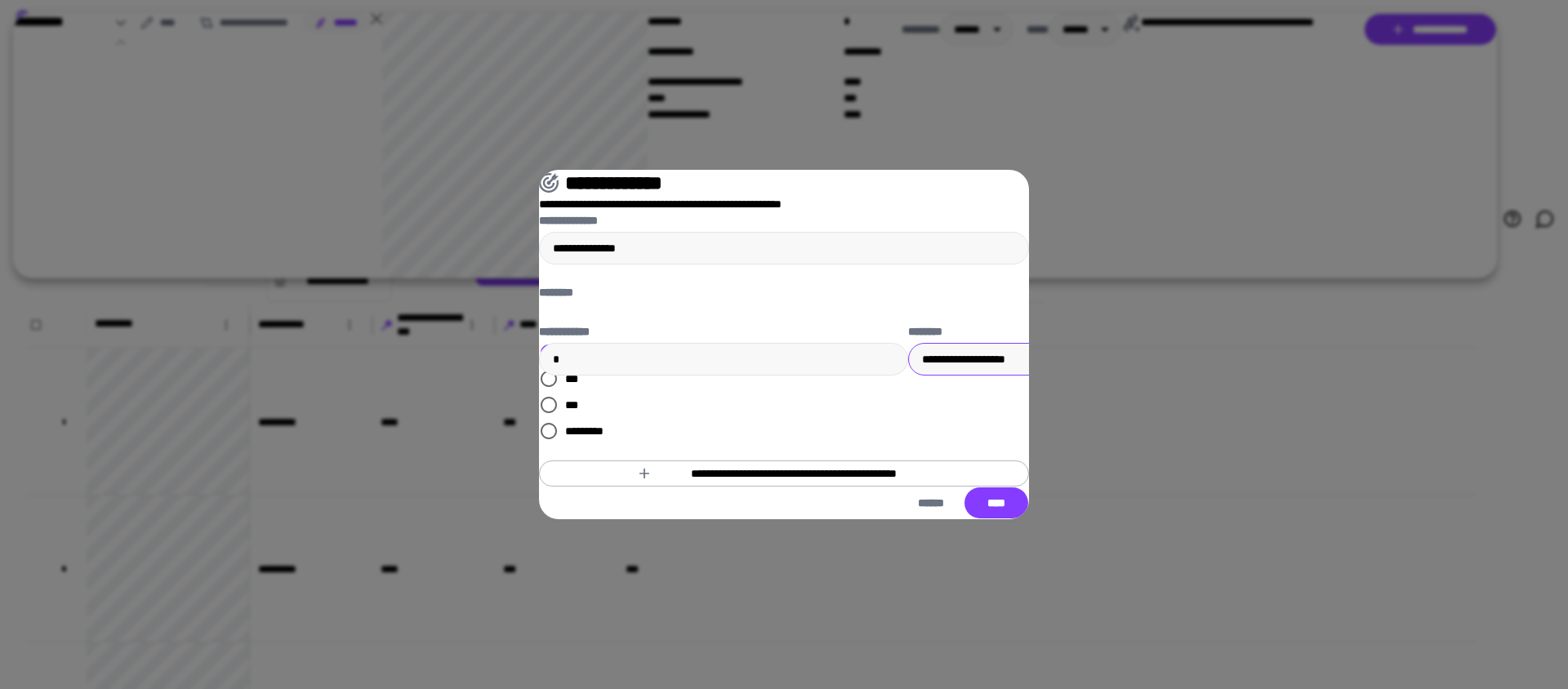 paste on "****" 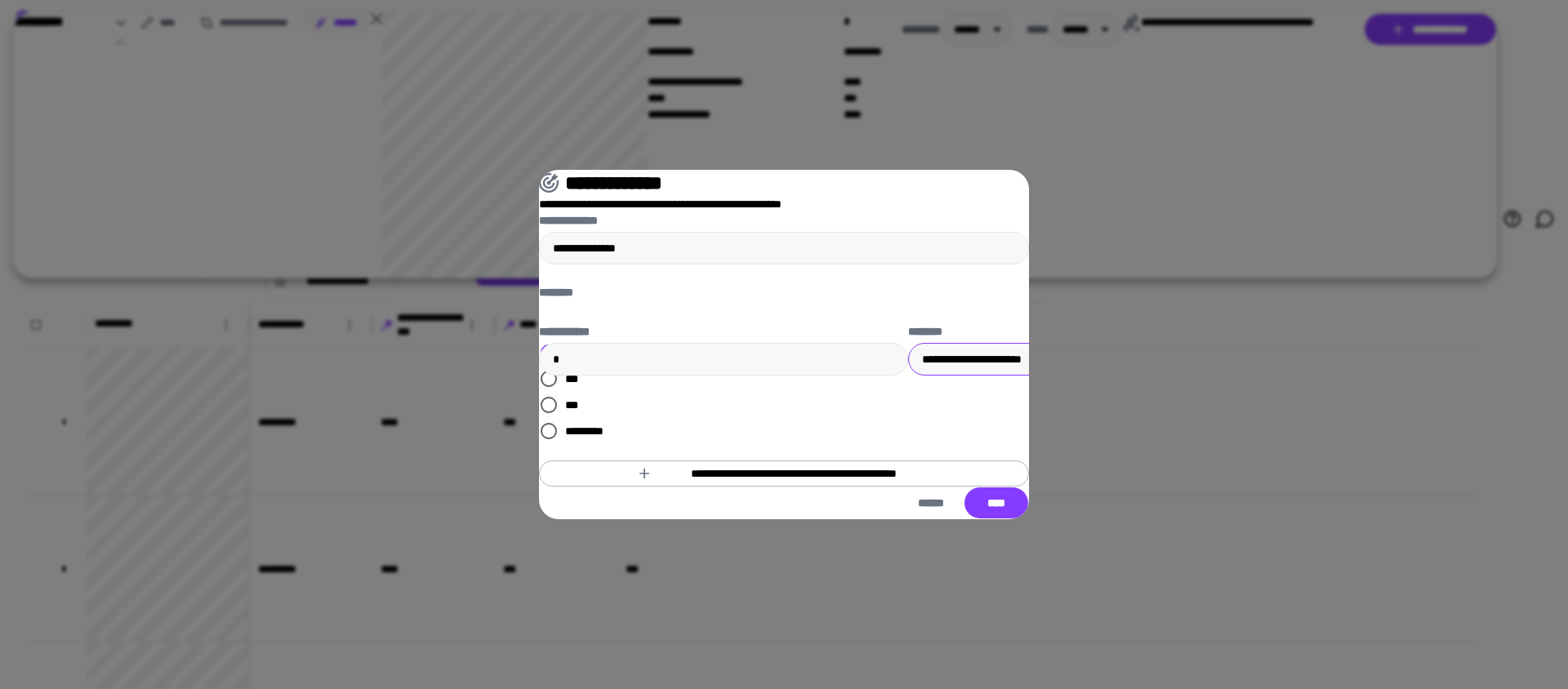 type on "**********" 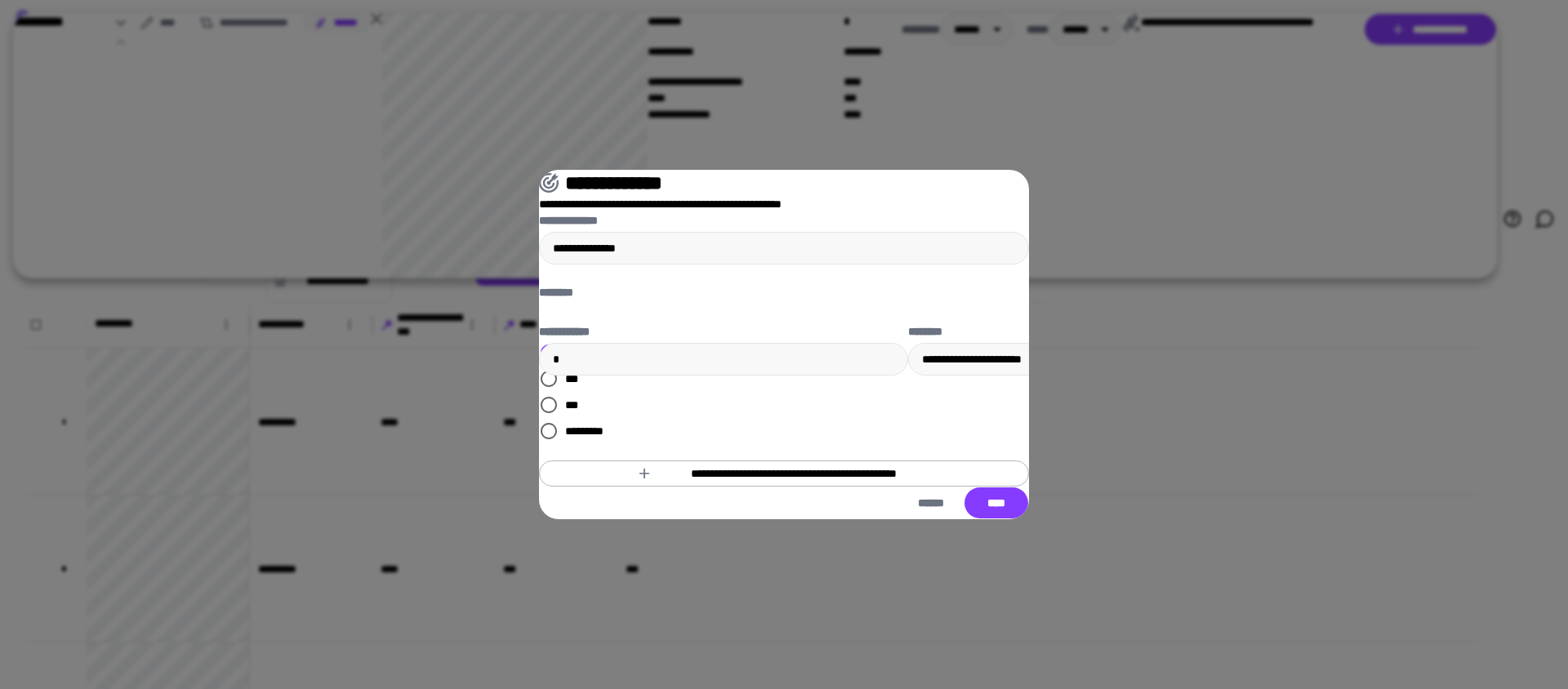 click on "**********" at bounding box center [1382, 340] 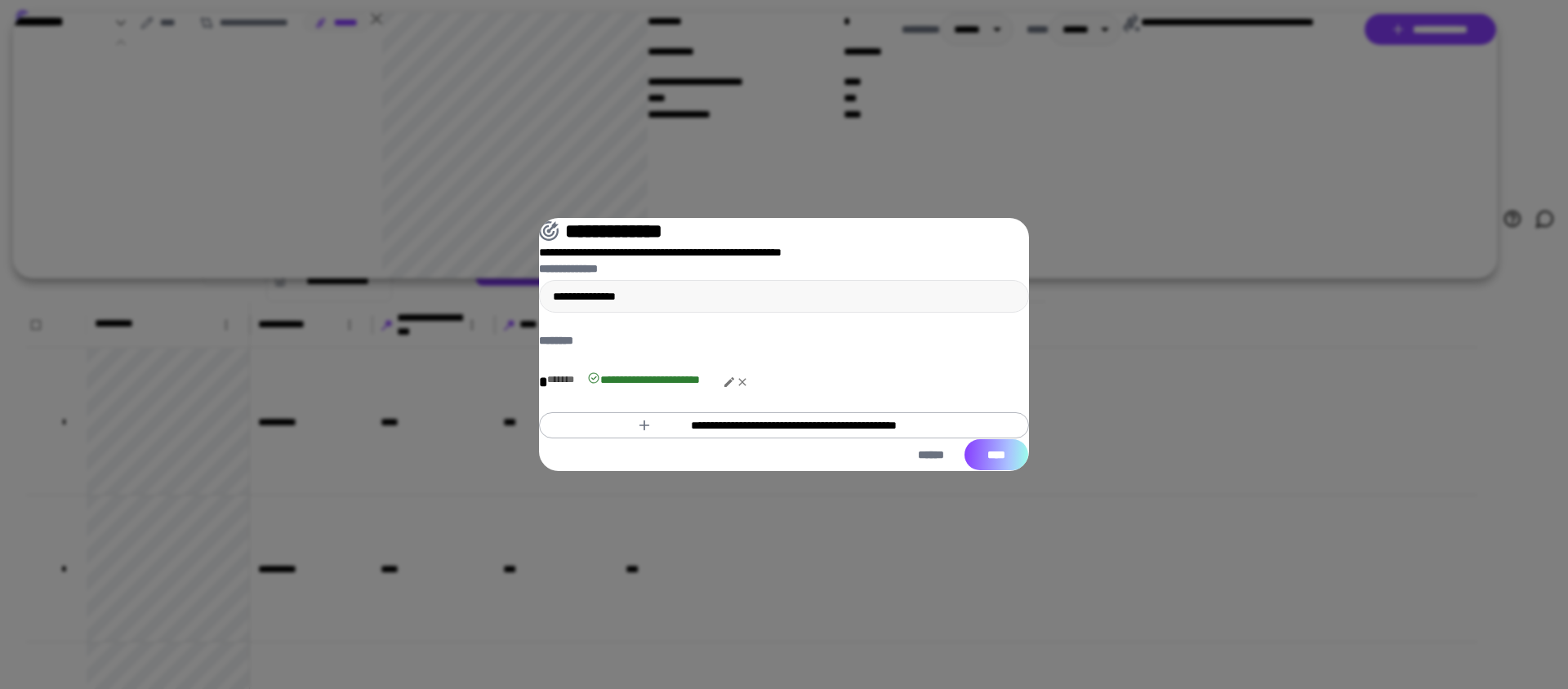 click on "****" at bounding box center [996, 455] 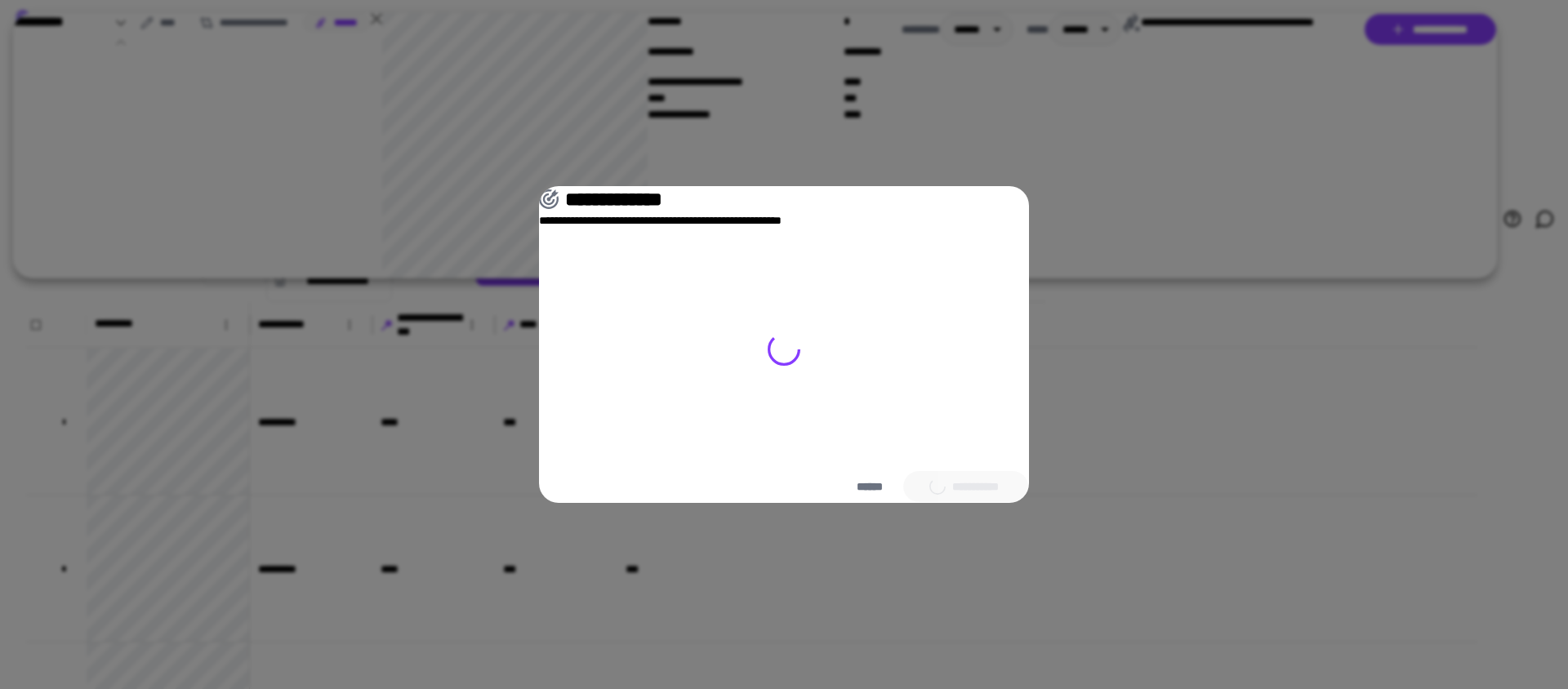 type on "**" 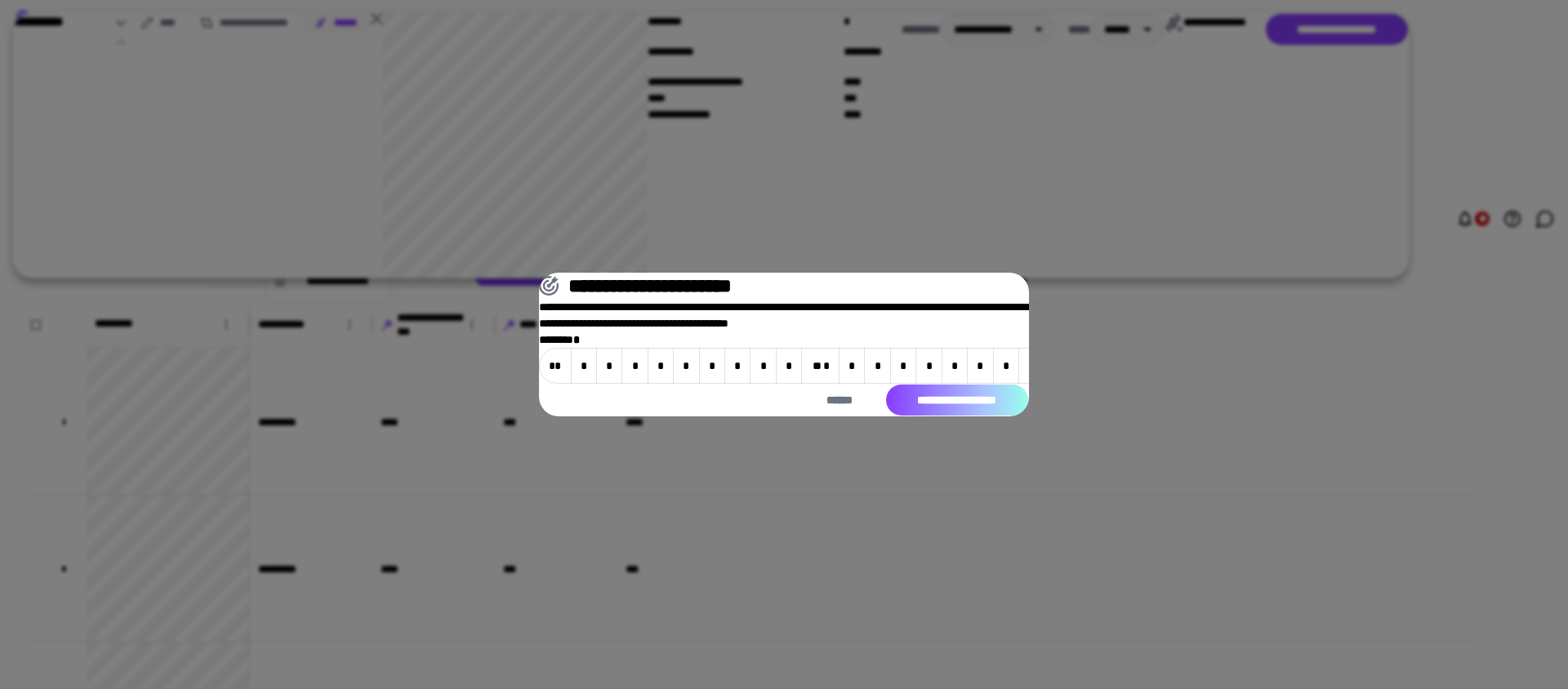 click on "**********" at bounding box center (957, 400) 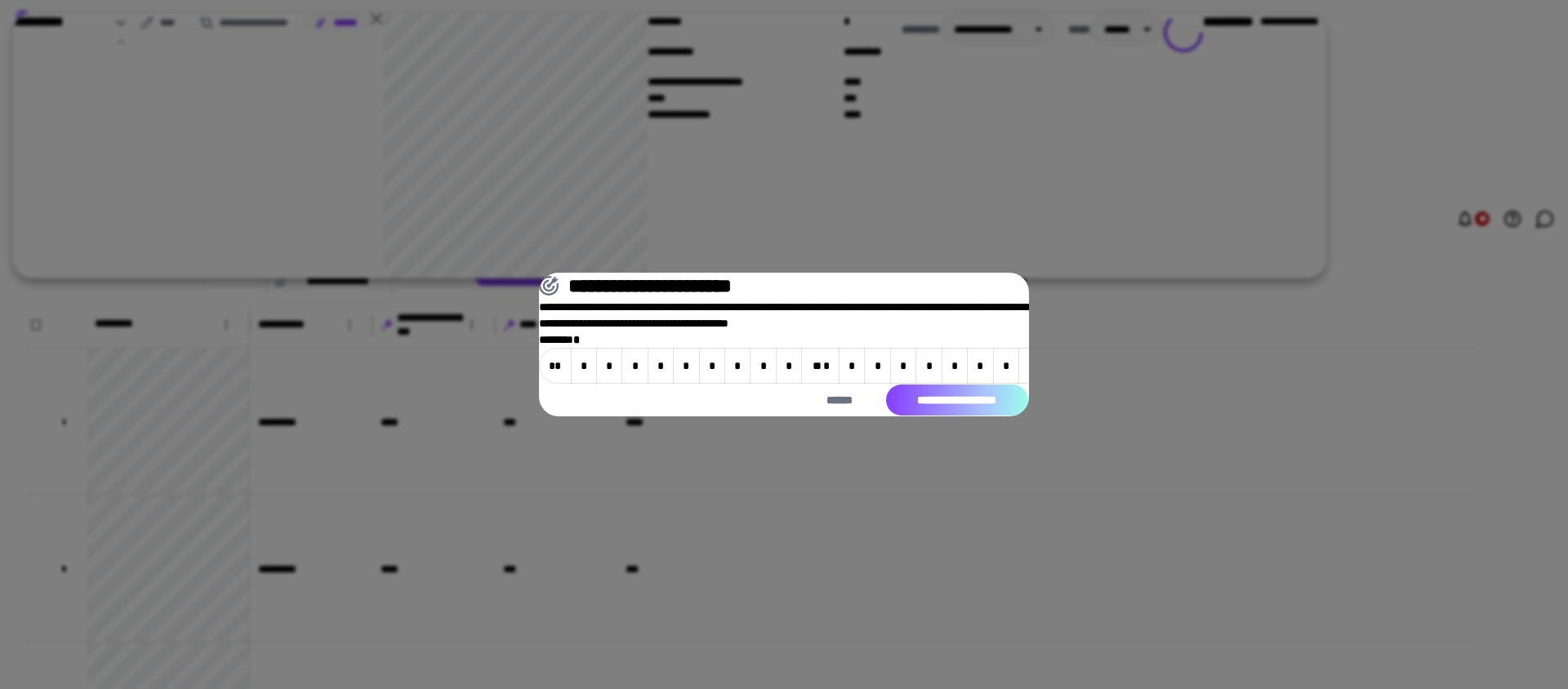 type 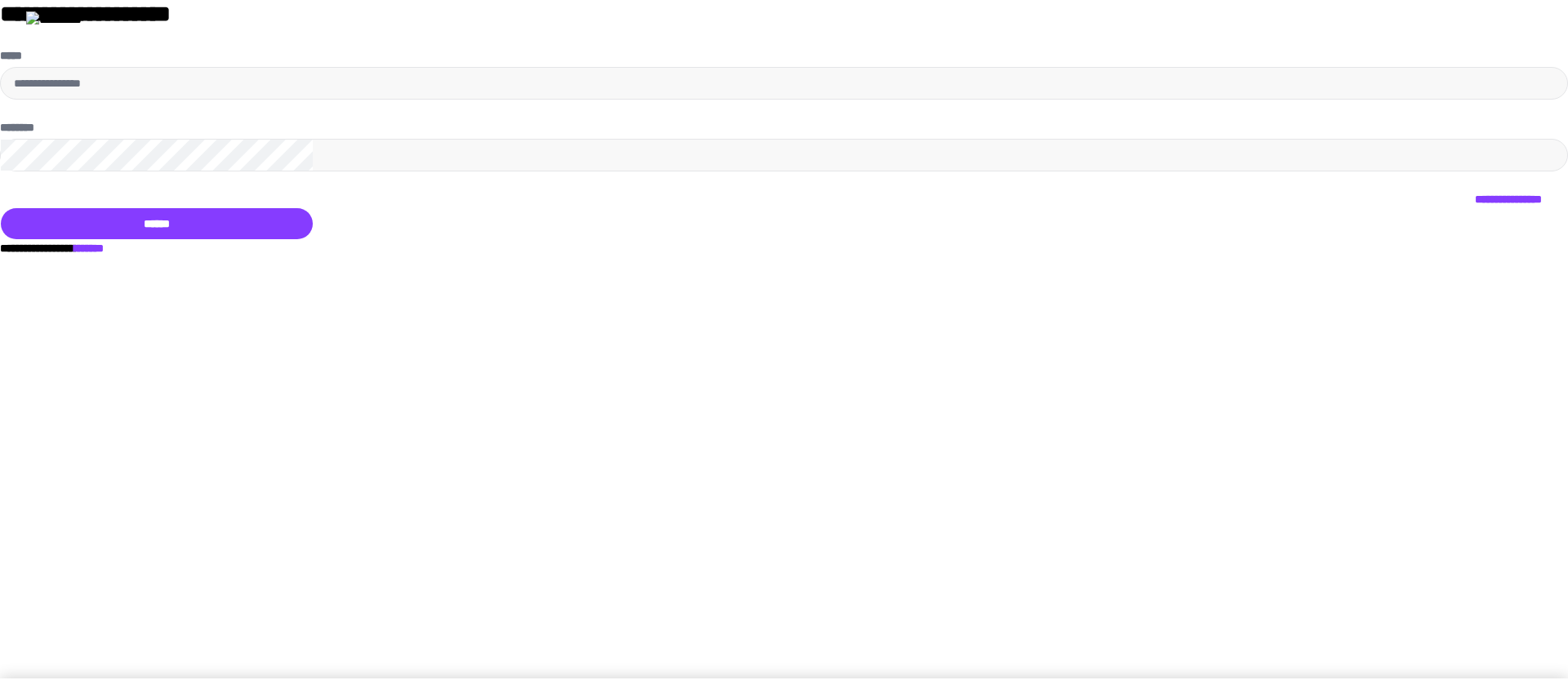 scroll, scrollTop: 0, scrollLeft: 0, axis: both 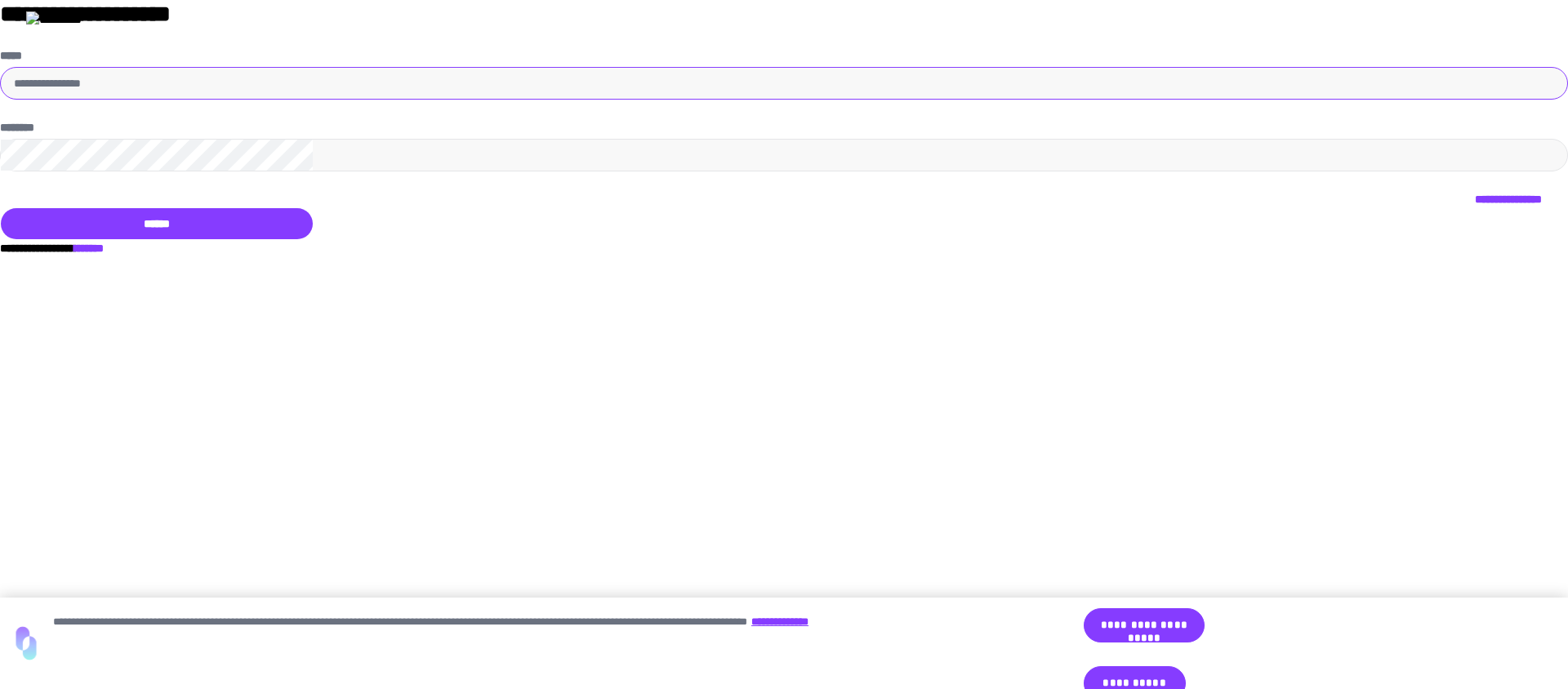 click on "*****" at bounding box center [784, 83] 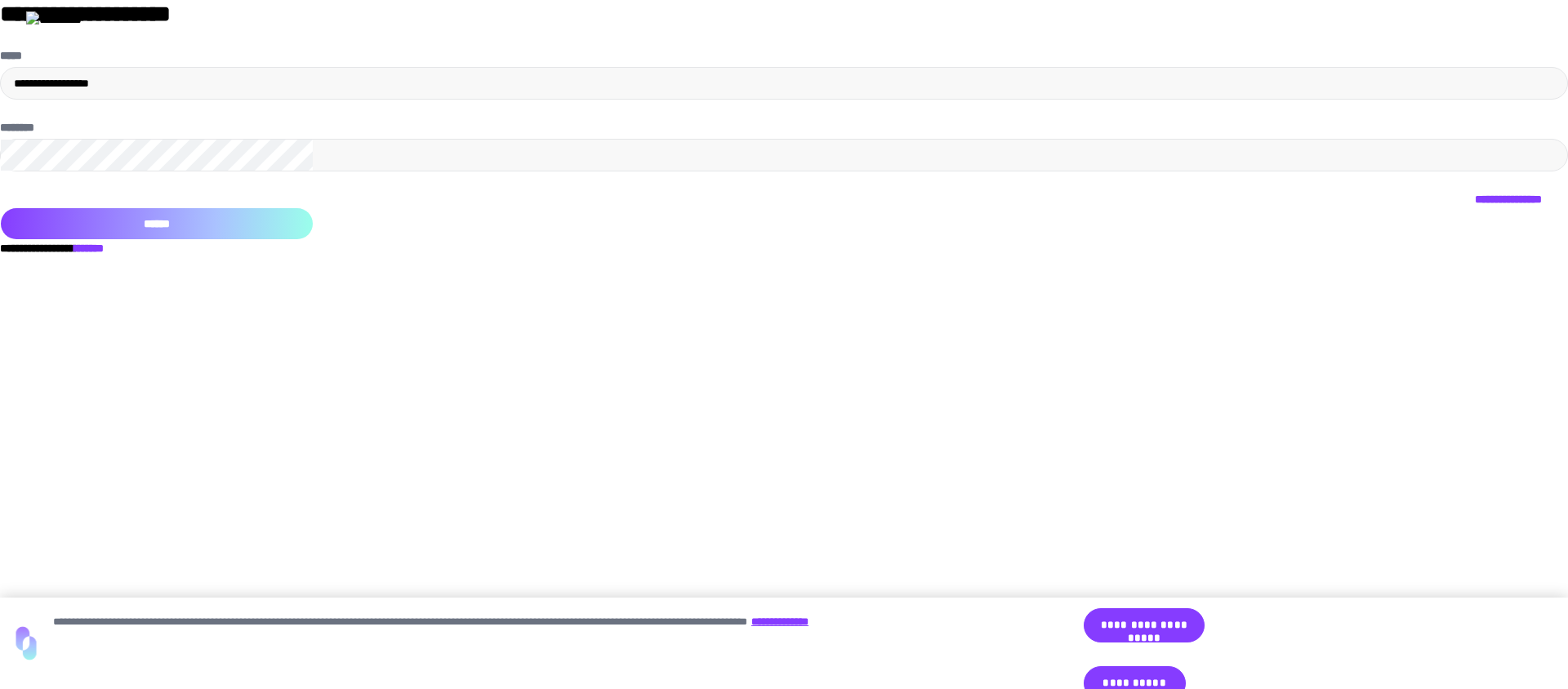 drag, startPoint x: 776, startPoint y: 443, endPoint x: 760, endPoint y: 400, distance: 45.880279 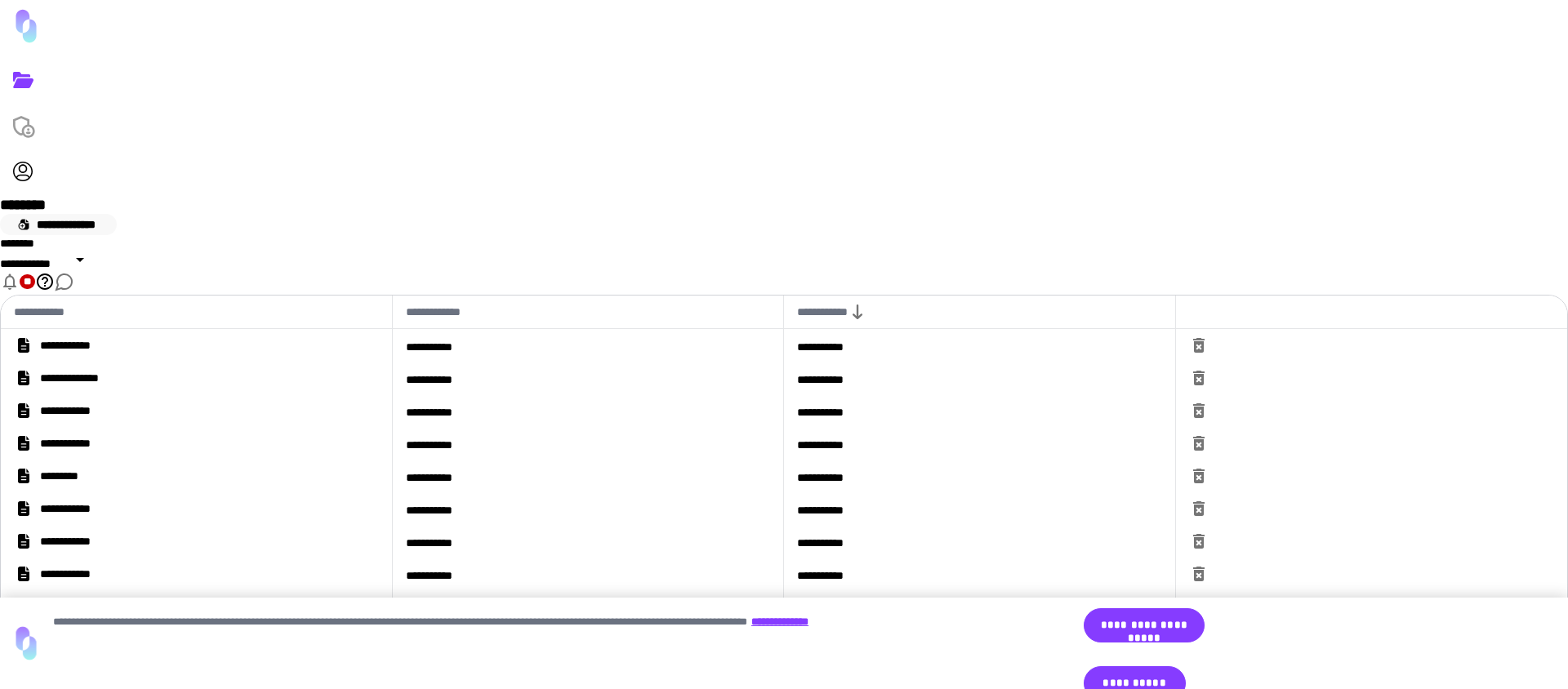 click on "**********" at bounding box center (58, 224) 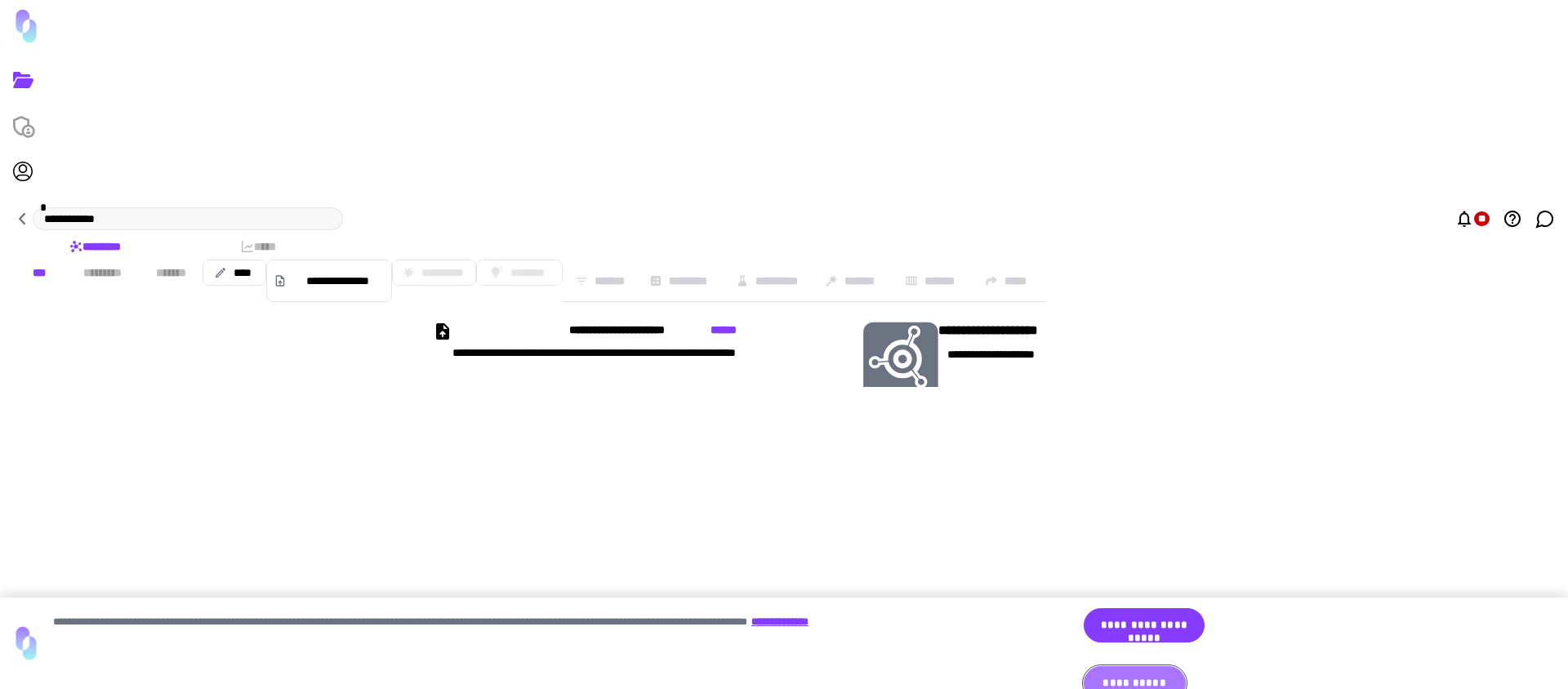 click on "**********" at bounding box center (1134, 683) 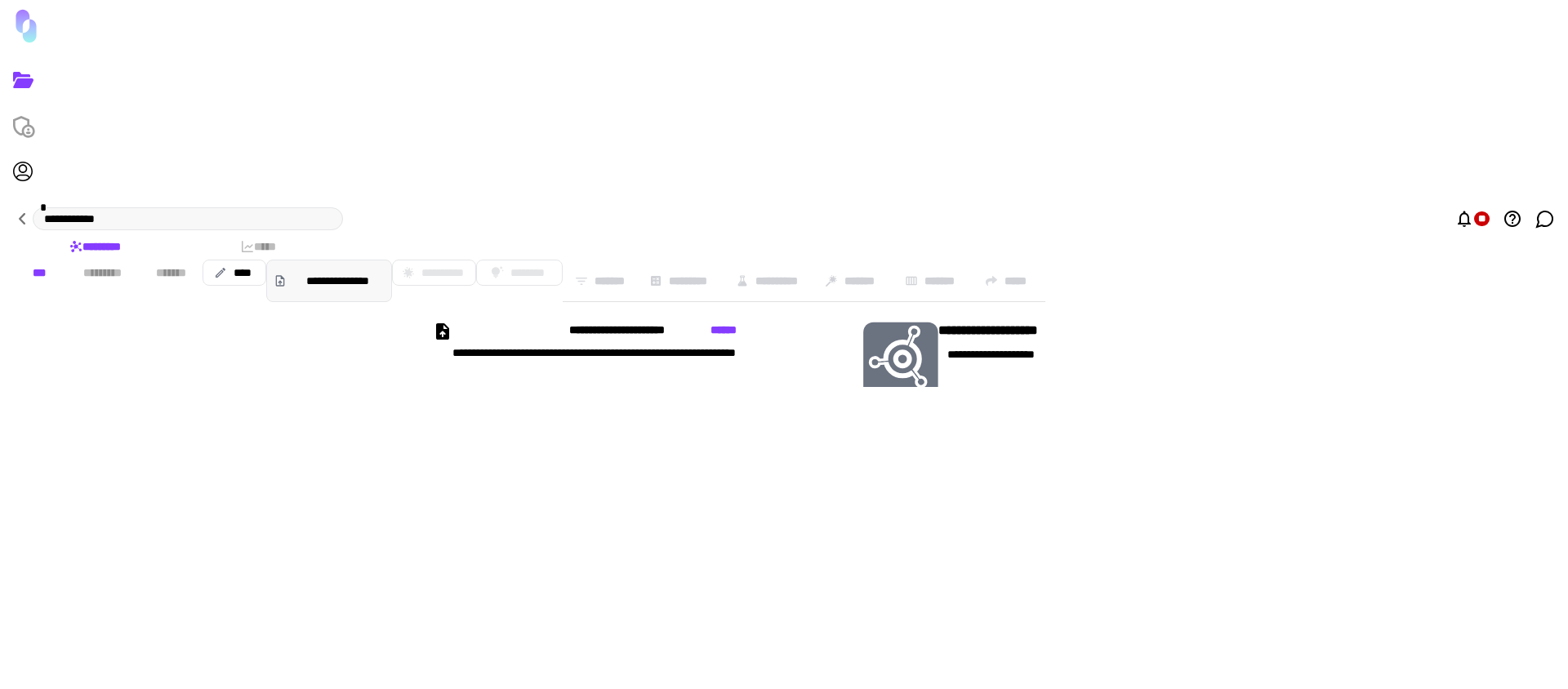 click on "**********" at bounding box center [337, 281] 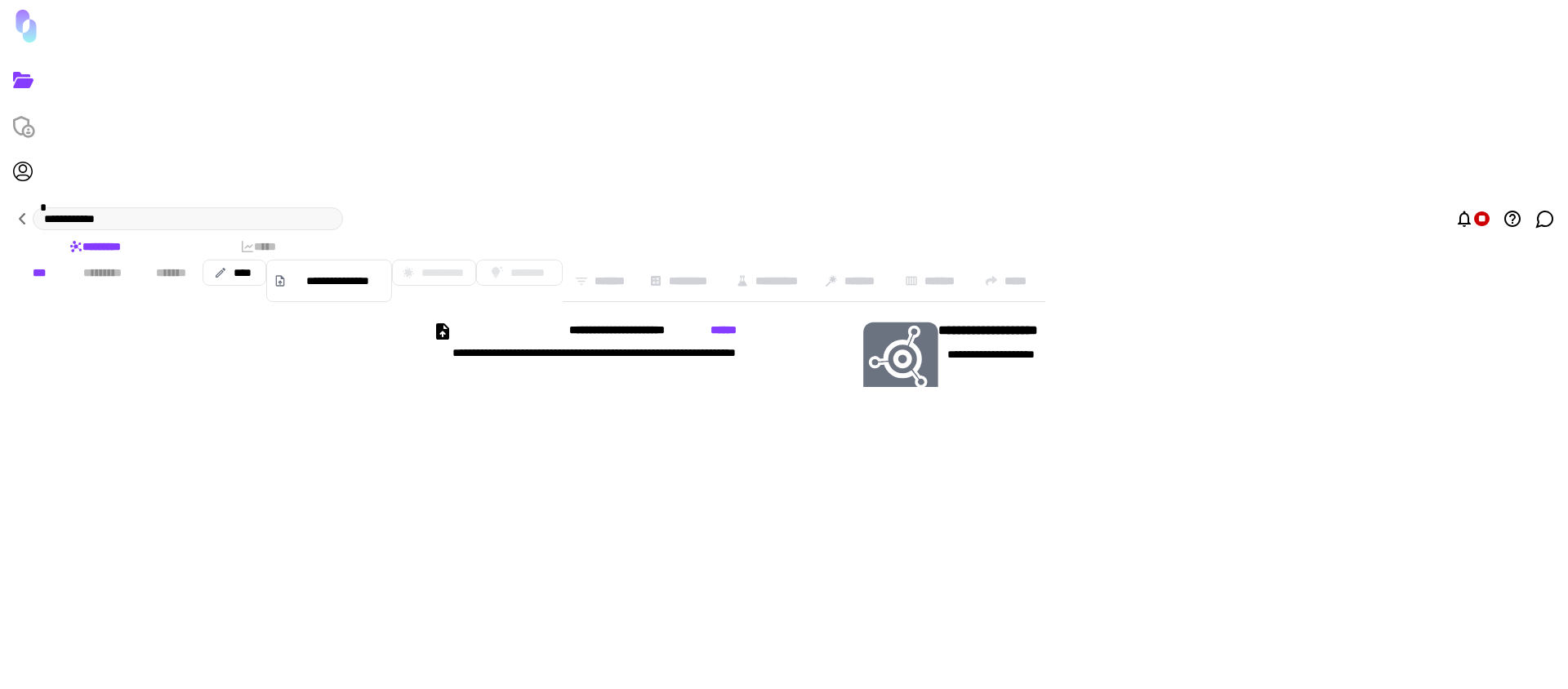 type 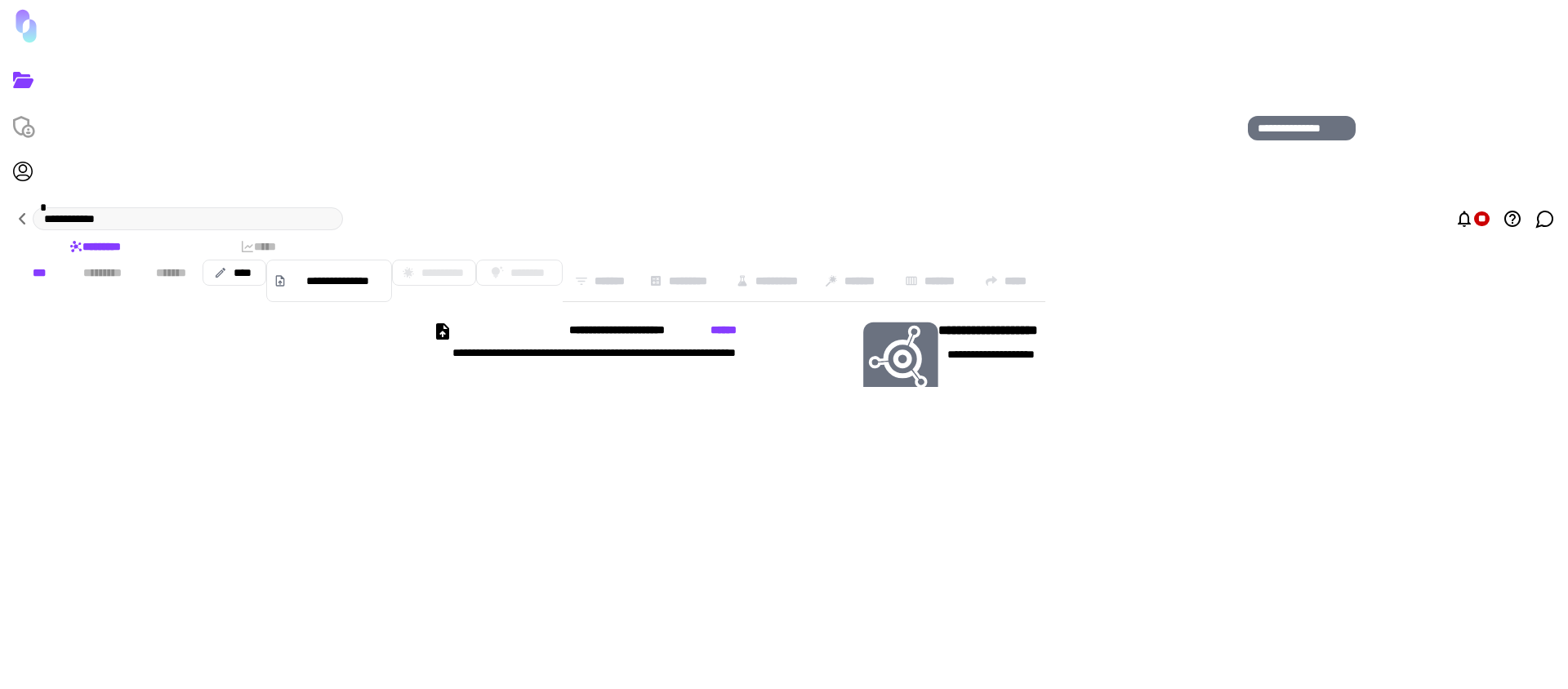 click on "**********" at bounding box center (822, 422) 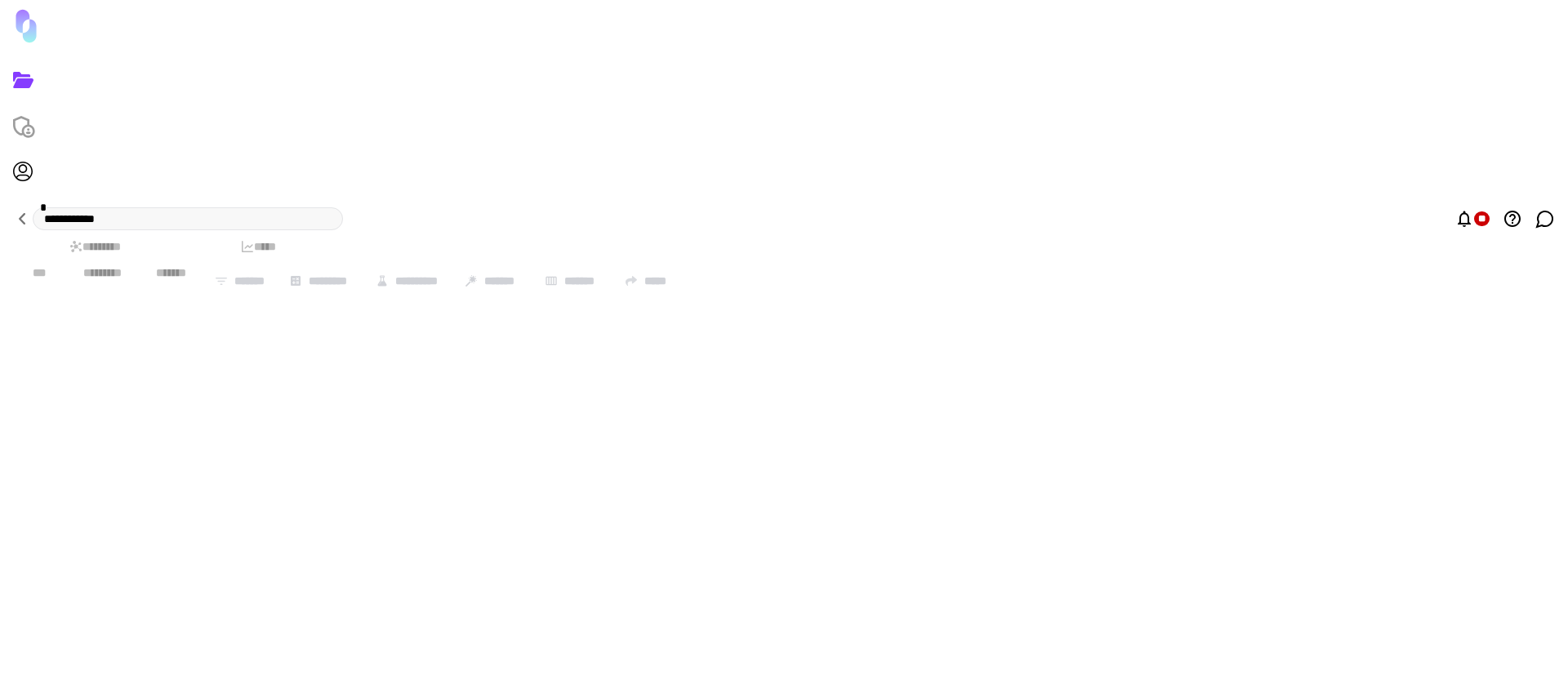 click on "********* *****" at bounding box center (784, 247) 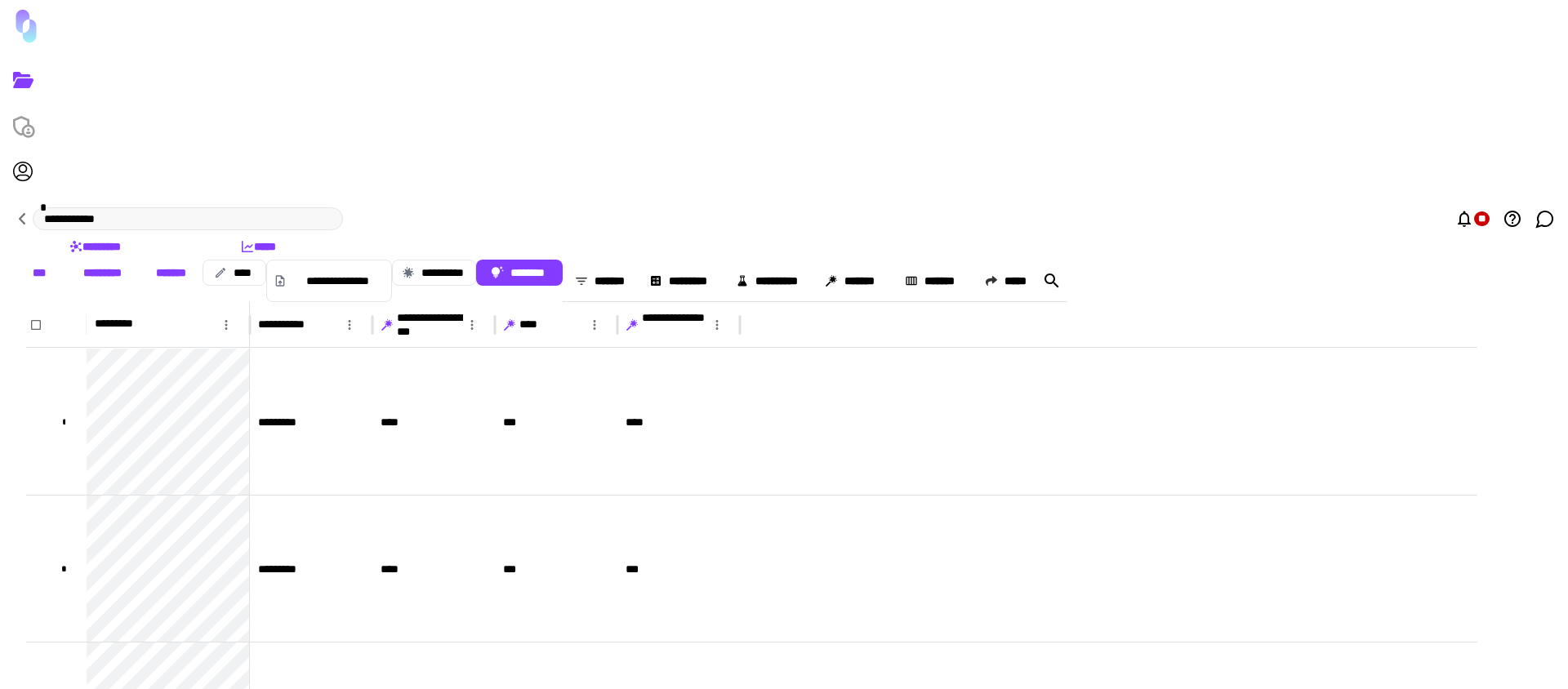 click on "**********" at bounding box center [784, 281] 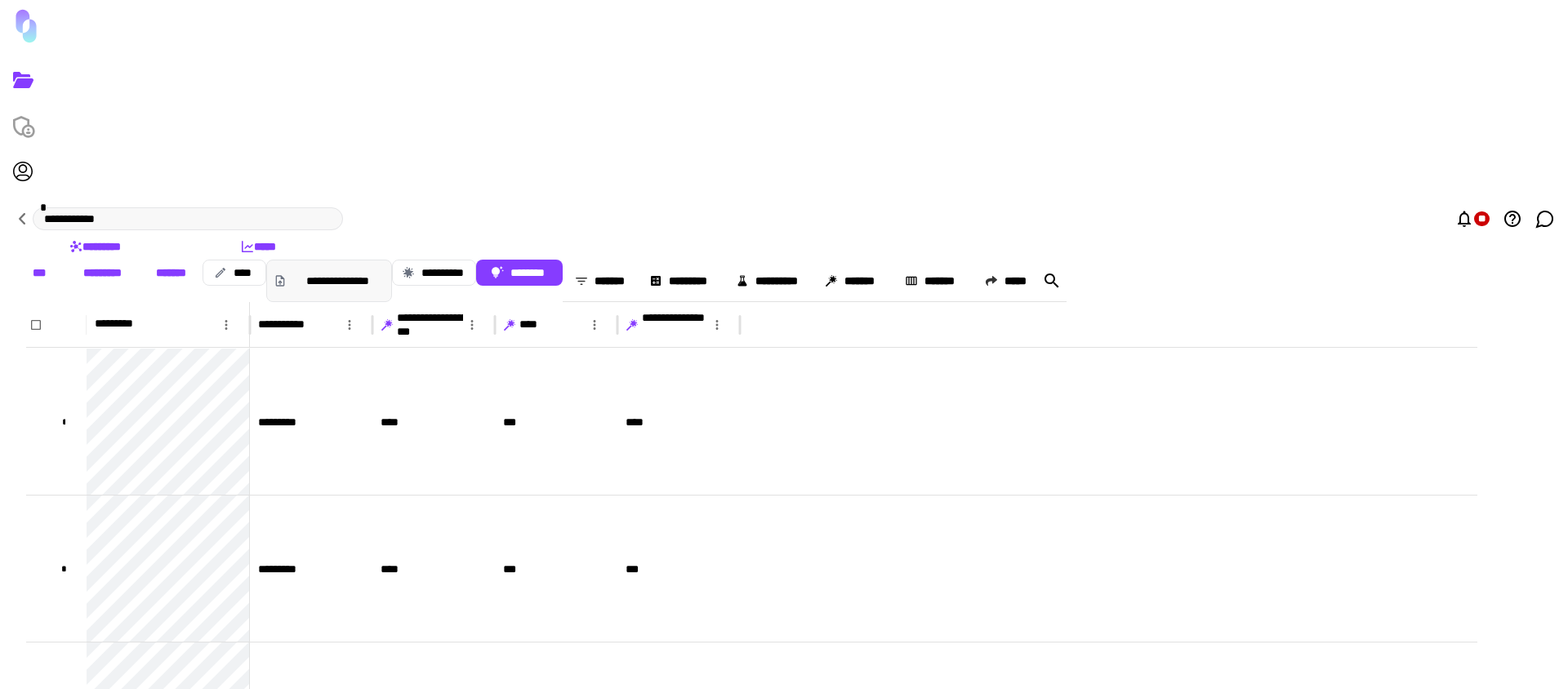 click on "**********" at bounding box center (329, 281) 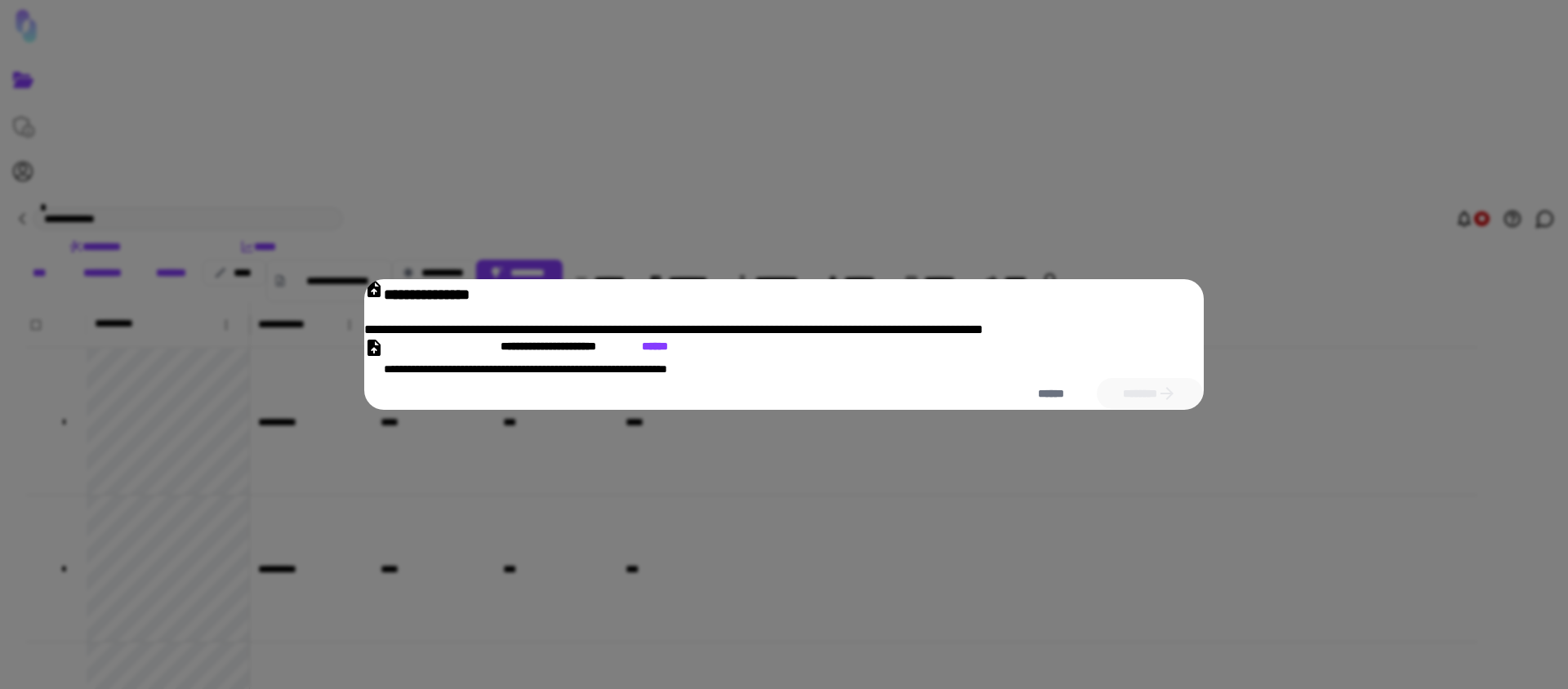 click 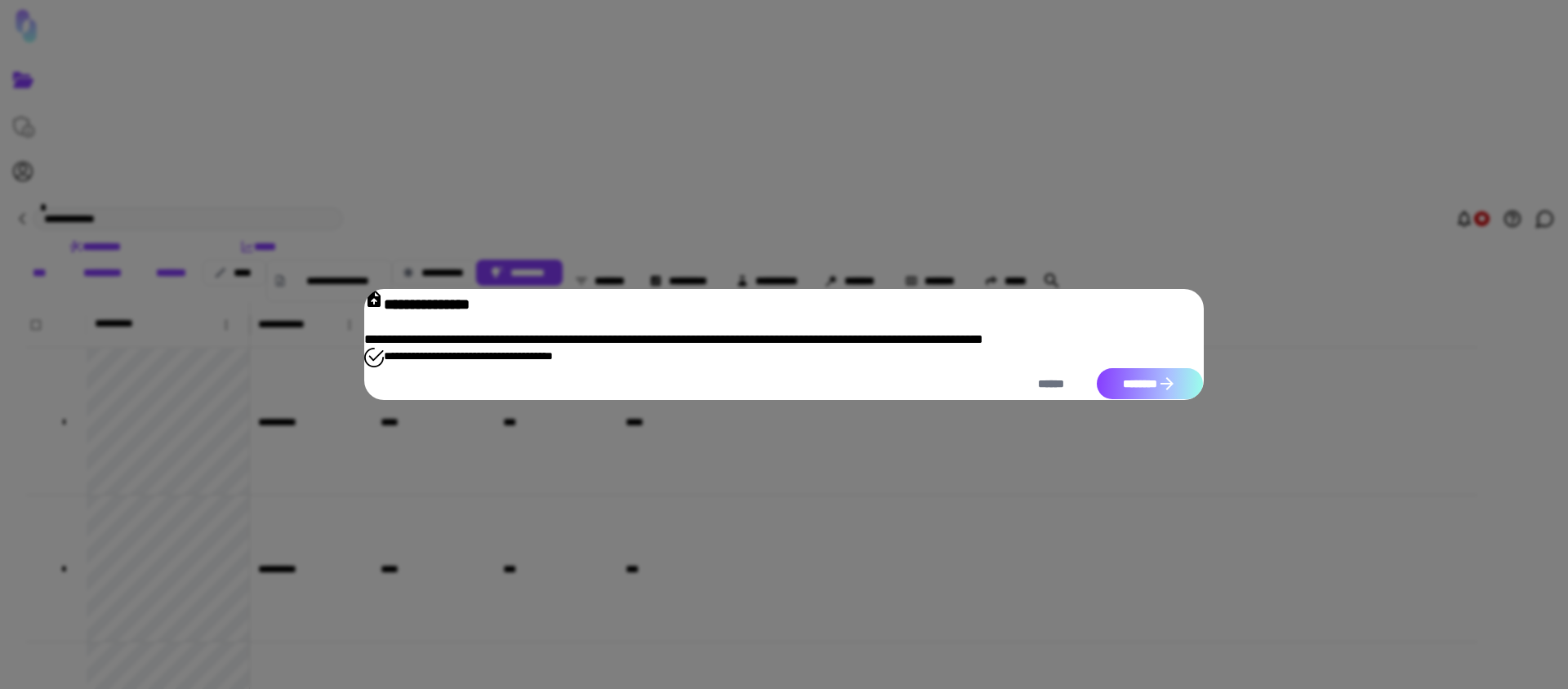 drag, startPoint x: 1001, startPoint y: 473, endPoint x: 1027, endPoint y: 500, distance: 37.48333 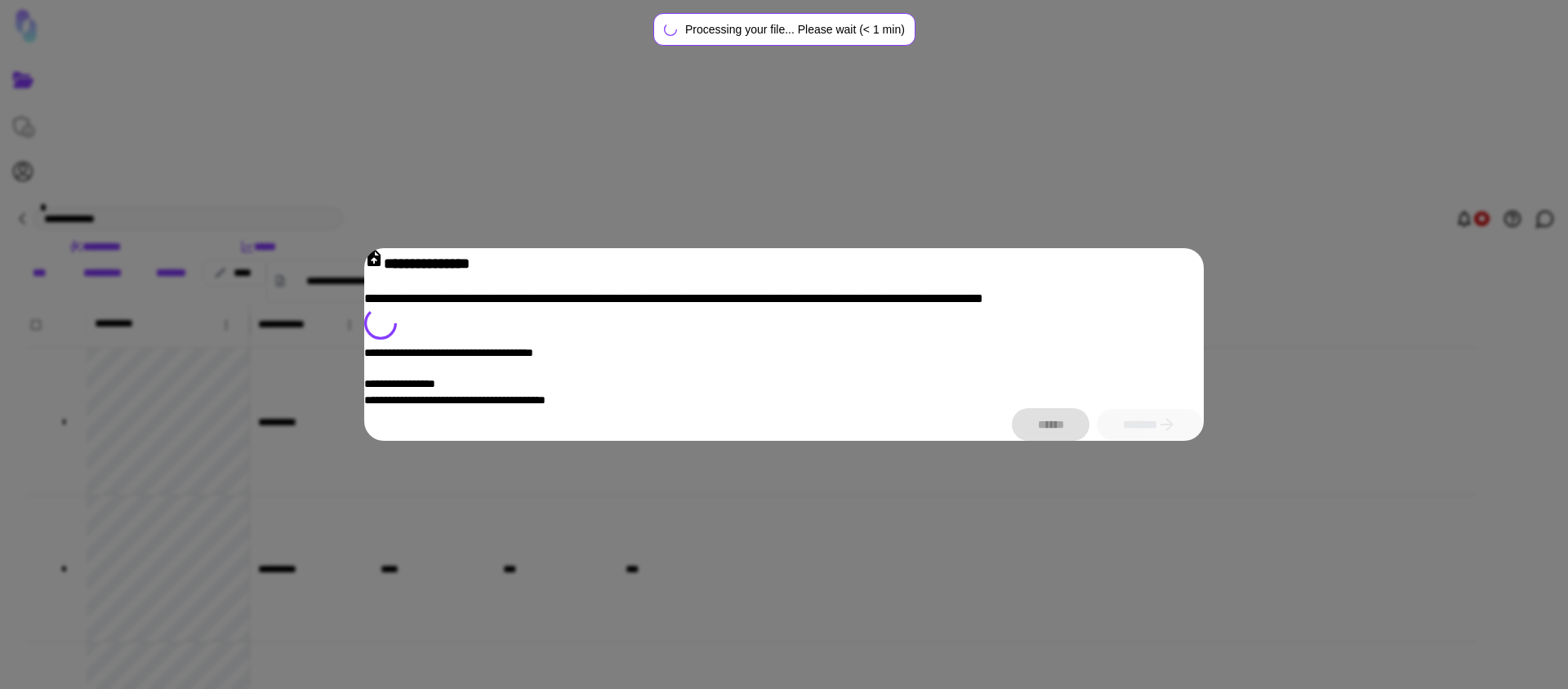 click on "****** ********" at bounding box center (784, 425) 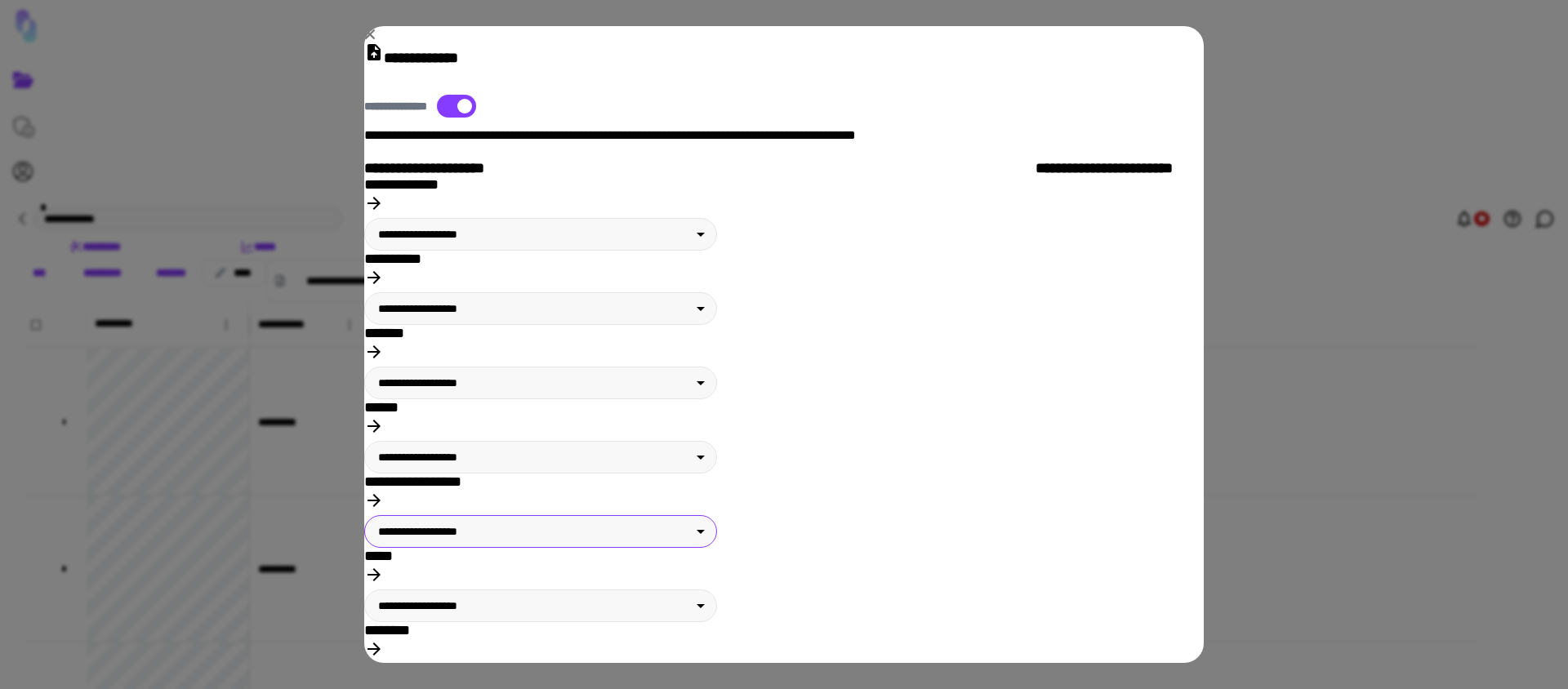 scroll, scrollTop: 269, scrollLeft: 0, axis: vertical 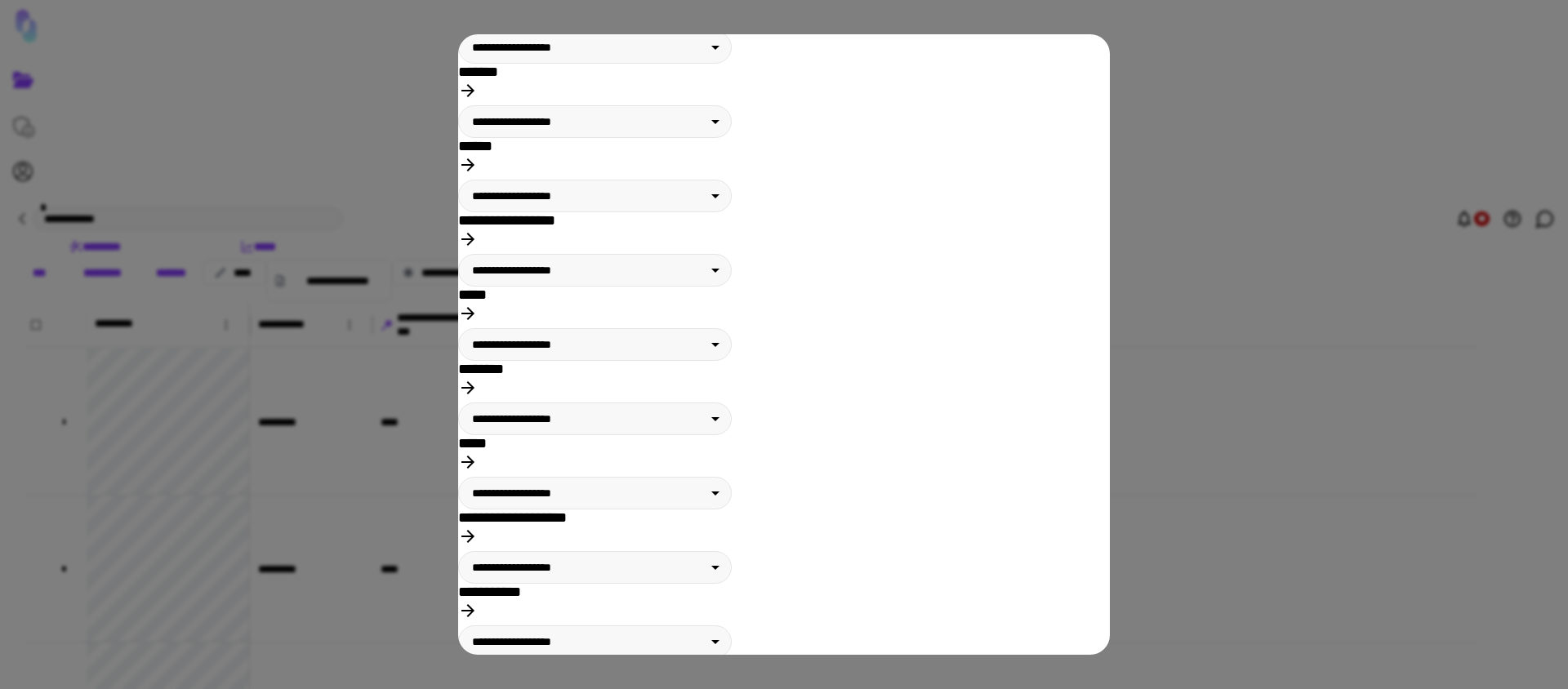 click on "********" at bounding box center [1056, 971] 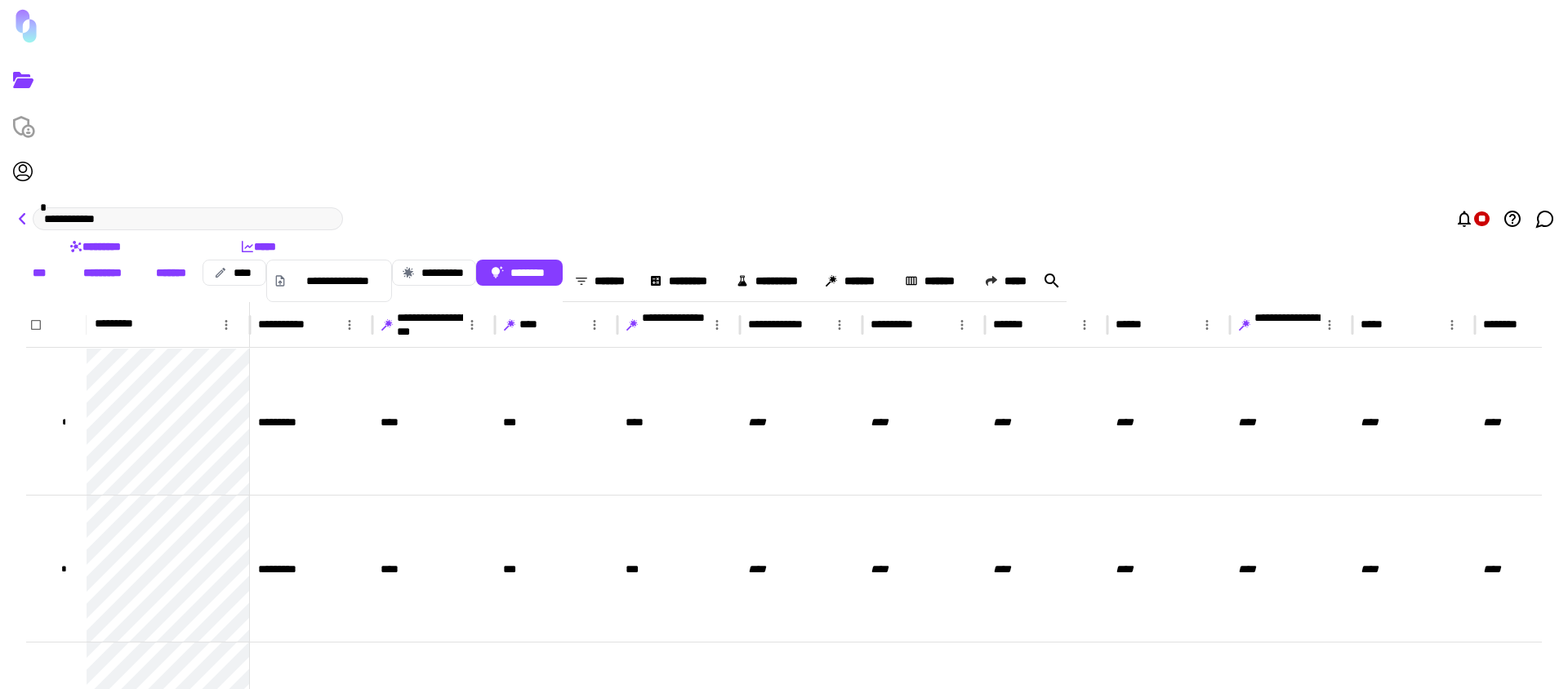click 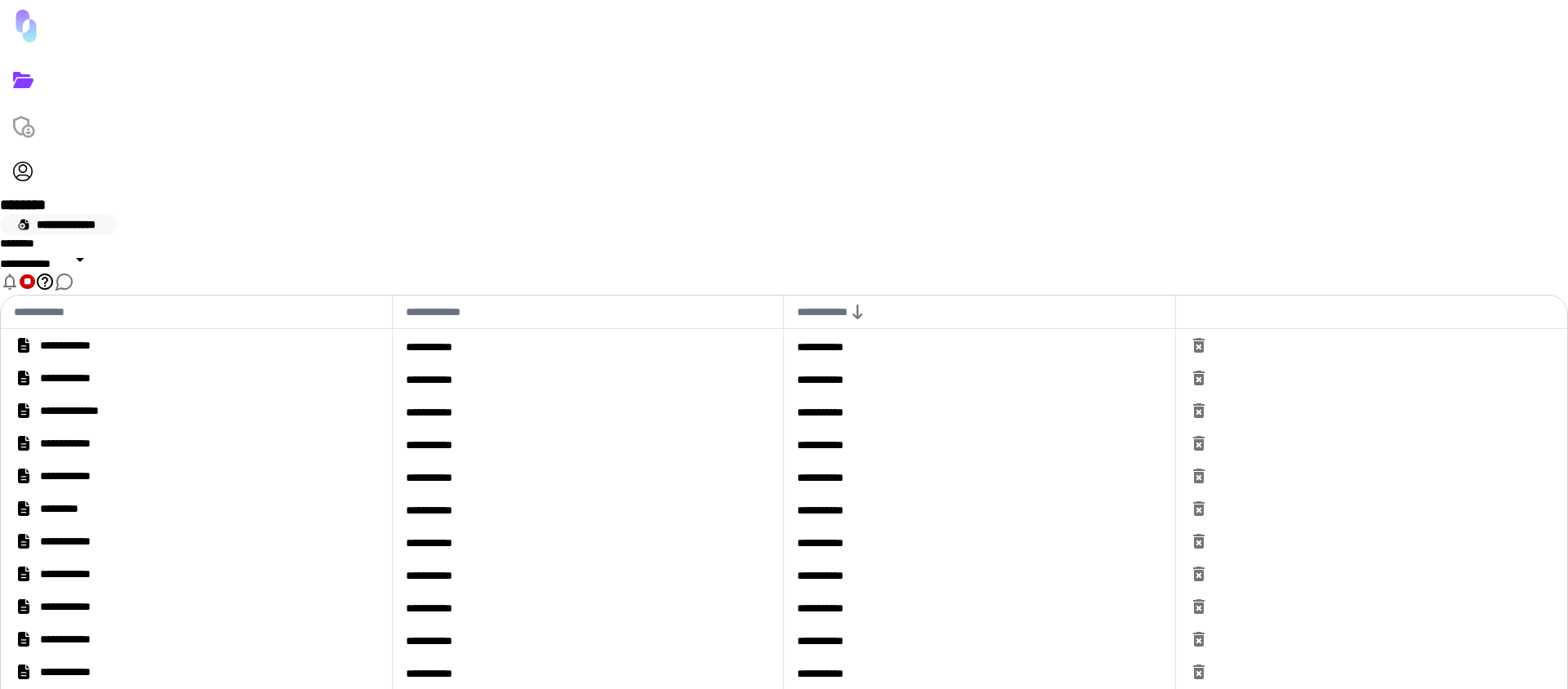 click on "**********" at bounding box center [58, 224] 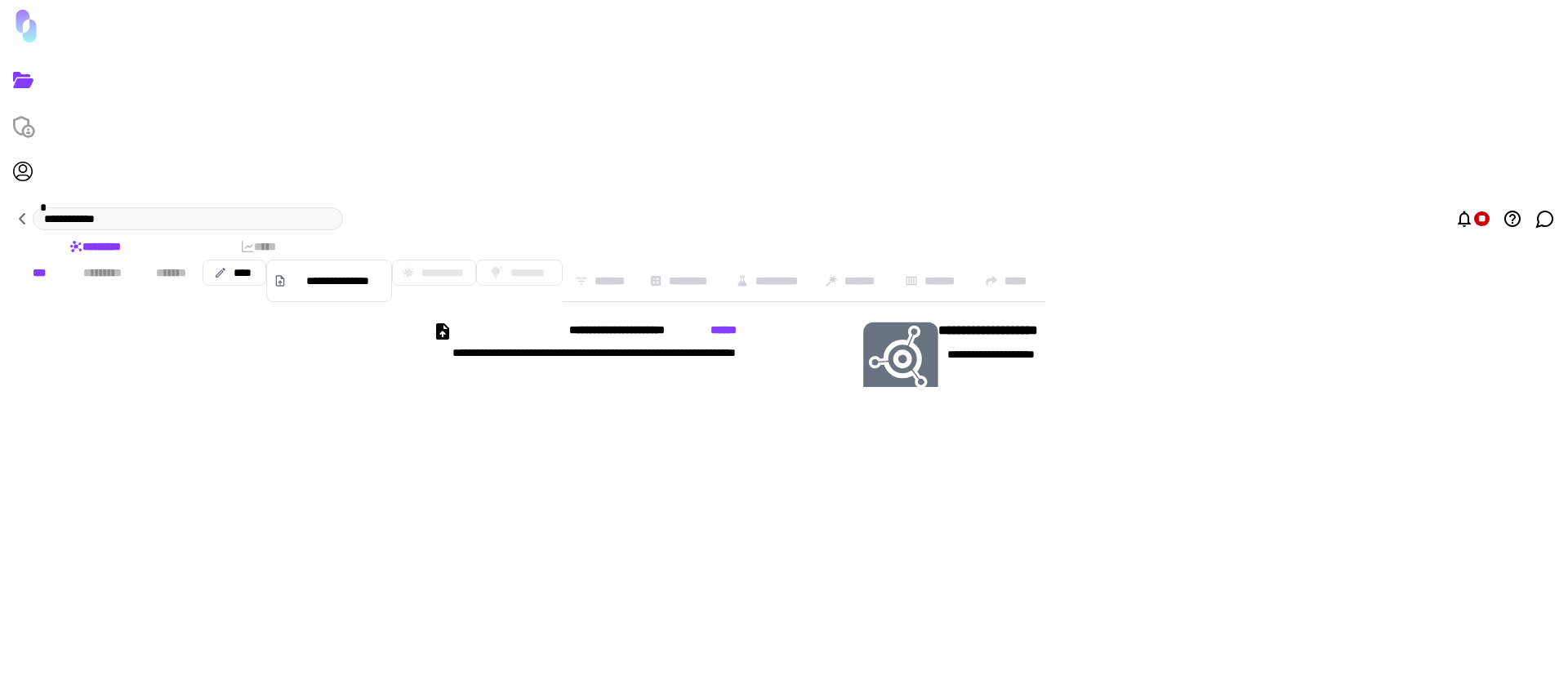 click 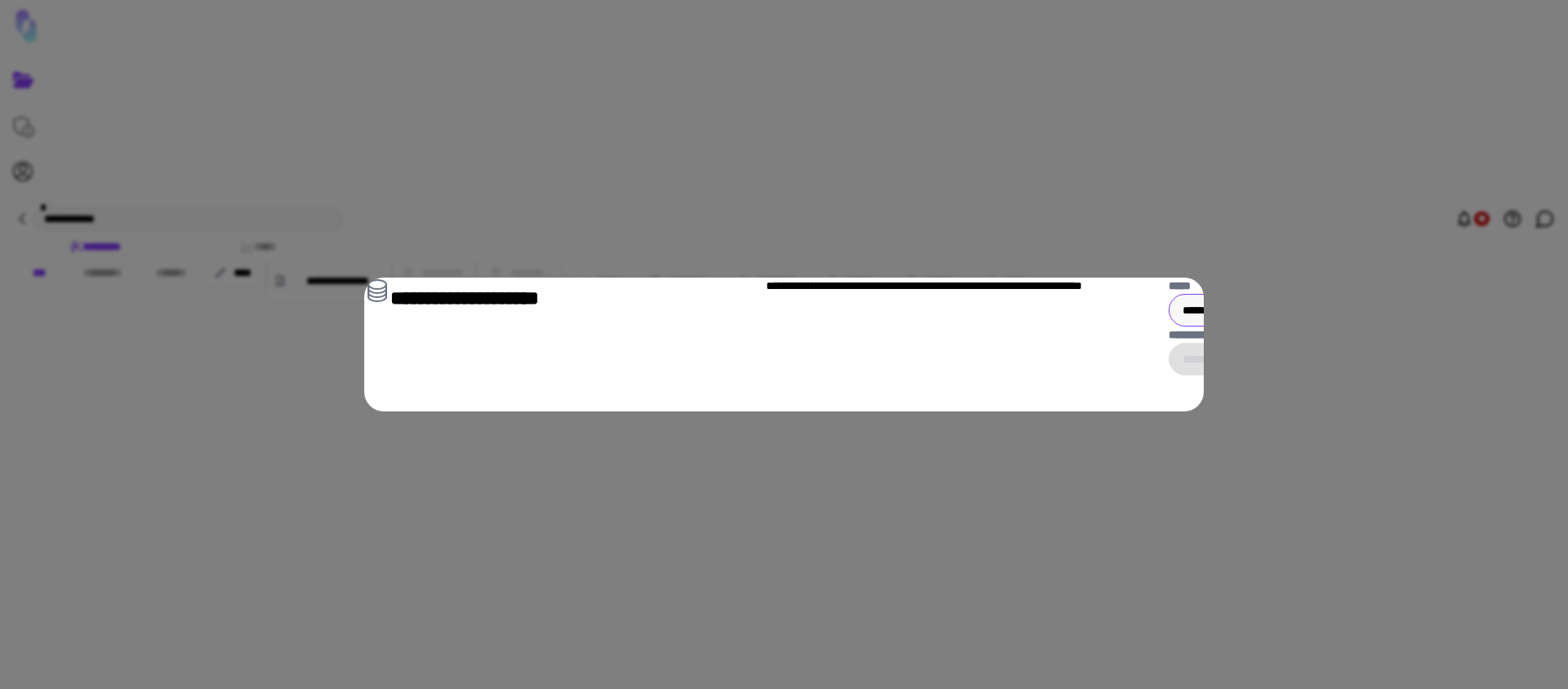click on "[FIRST] [LAST] [ADDRESS] [CITY], [STATE] [ZIP] [COUNTRY] [PHONE] [EMAIL] [DOB] [AGE] [SSN] [DLN] [PASSPORT] [CCNUM] [GENDER] [ETHNICITY] [RELIGION] [NATIONALITY] [OCCUPATION] [EMPLOYER] [MARITAL_STATUS] [SEXUAL_ORIENTATION] [VOTER_REGISTRATION] [POLITICAL_PARTY] [HEALTHCARE_PROVIDER] [INSURANCE_PROVIDER] [ACCOUNT_NUMBER] [ROUTING_NUMBER] [BANK_NAME] [CREDIT_SCORE] [LOAN_DETAILS] [VEHICLE_IDENTIFICATION_NUMBER] [LICENSE_PLATE] [IP_ADDRESS] [MAC_ADDRESS] [DEVICE_ID] [USER_AGENT] [BROWSER_TYPE] [OPERATING_SYSTEM] [GEOLOCATION_COORDINATES] [POSTAL_CODE] [HOME_ADDRESS] [WORK_ADDRESS] [PERSONAL_WEBSITE] [SOCIAL_MEDIA_PROFILE] [USERNAME] [PASSWORD_HASH] [SECURITY_QUESTION_ANSWER] [MOTHER_MAIDEN_NAME] [PET_NAME] [FIRST_BORN_CHILD_NAME] [HIGH_SCHOOL_NAME] [UNIVERSITY_NAME] [GRADUATION_YEAR] [PROFESSIONAL_LICENSE_NUMBER] [CERTIFICATION_ID] [MEDICAL_RECORD_NUMBER] [PRESCRIPTION_NUMBER] [ALLERGIES] [BLOOD_TYPE] [IMMUNIZATION_RECORD] [VACCINATION_DATE] [TRAVEL_HISTORY] [PASSPORT_NUMBER] [VISA_NUMBER] [DRIVER_LICENSE_NUMBER] [VEHICLE_REGISTRATION_NUMBER] [VEHICLE_MAKE] [VEHICLE_MODEL] [VEHICLE_YEAR] [VEHICLE_COLOR] [VEHICLE_VIN] [VEHICLE_PLATE_NUMBER] [VEHICLE_INSURANCE_PROVIDER] [VEHICLE_INSURANCE_POLICY_NUMBER]" at bounding box center (784, 344) 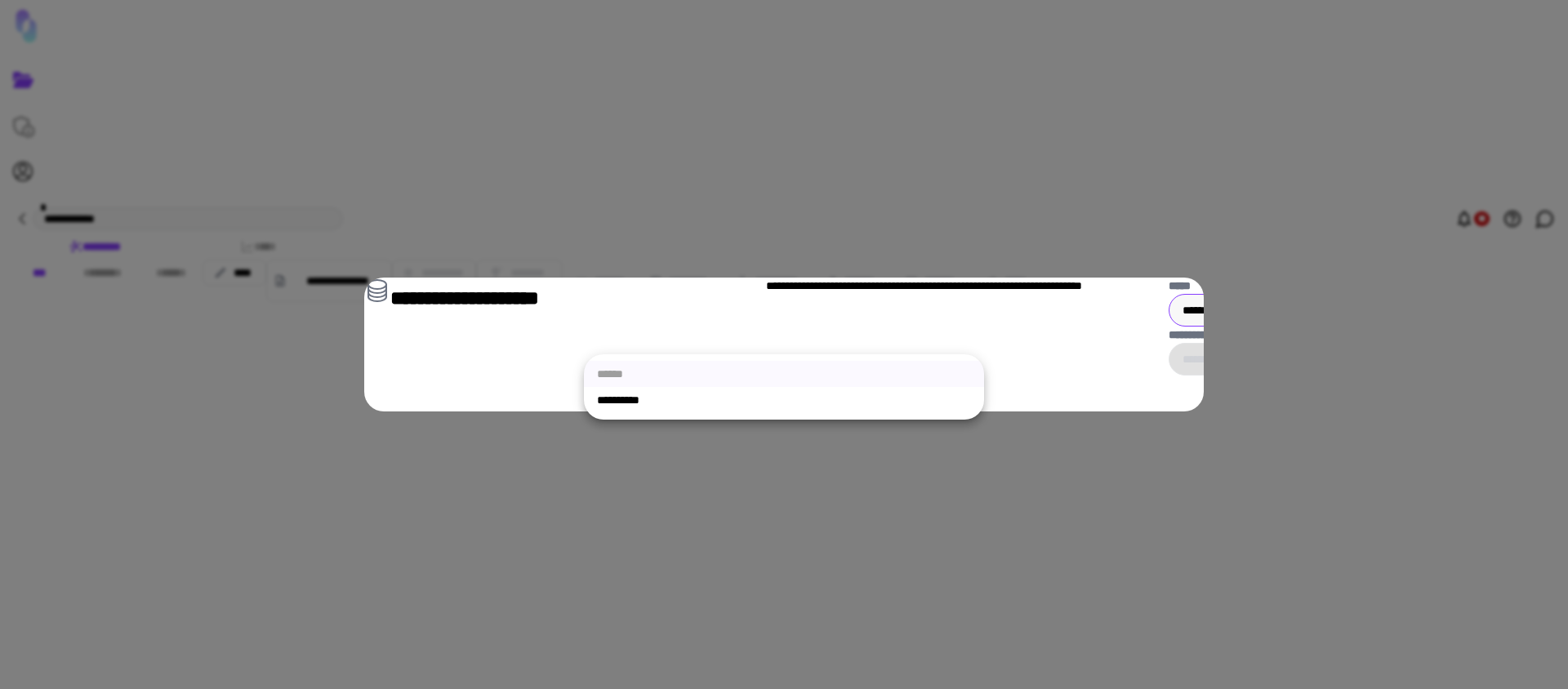 click on "**********" at bounding box center (784, 400) 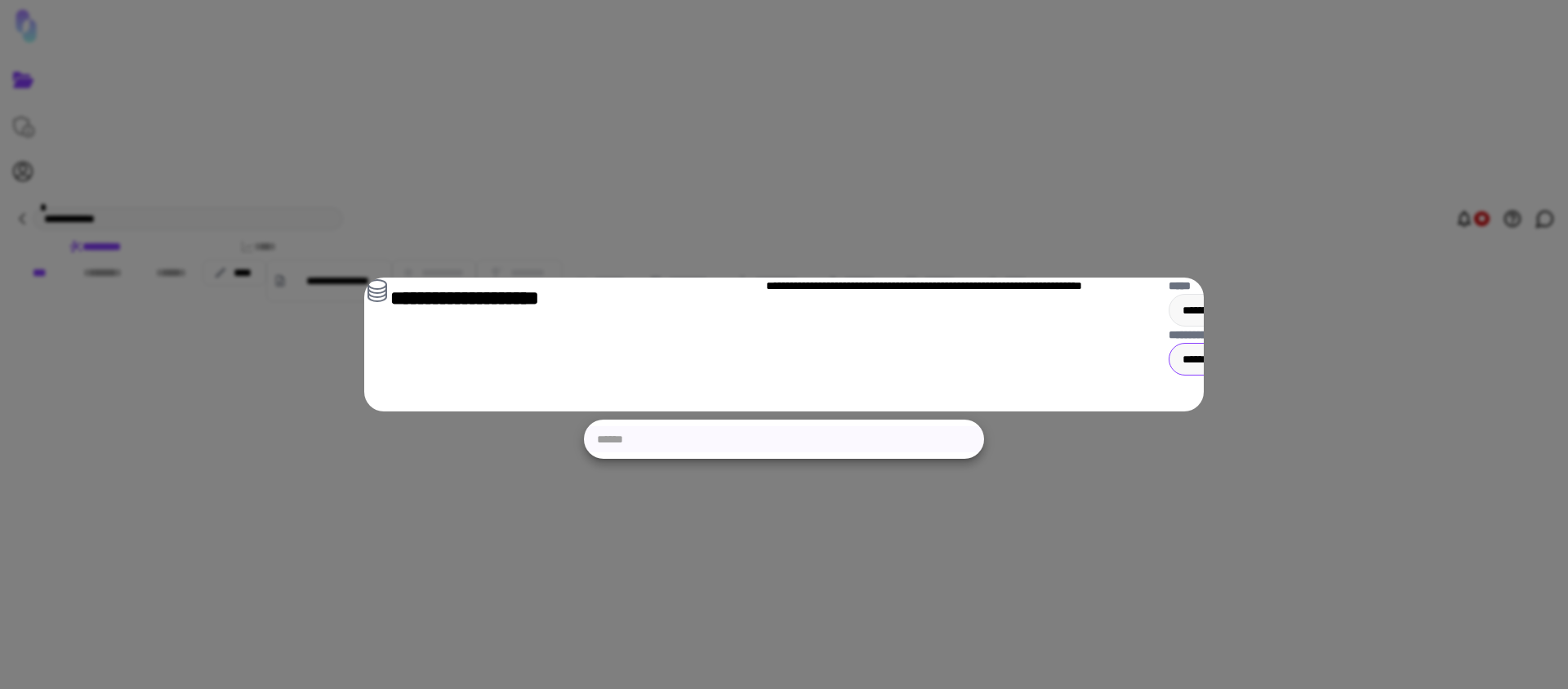 click on "[FIRST] [LAST] [ADDRESS] [CITY], [STATE] [ZIP] [COUNTRY] [PHONE] [EMAIL] [DOB] [AGE] [SSN] [DLN] [PASSPORT] [CCNUM] [GENDER] [ETHNICITY] [RELIGION] [NATIONALITY] [OCCUPATION] [EMPLOYER] [MARITAL_STATUS] [SEXUAL_ORIENTATION] [VOTER_REGISTRATION] [POLITICAL_PARTY] [HEALTHCARE_PROVIDER] [INSURANCE_PROVIDER] [ACCOUNT_NUMBER] [ROUTING_NUMBER] [BANK_NAME] [CREDIT_SCORE] [LOAN_DETAILS] [VEHICLE_IDENTIFICATION_NUMBER] [LICENSE_PLATE] [IP_ADDRESS] [MAC_ADDRESS] [DEVICE_ID] [USER_AGENT] [BROWSER_TYPE] [OPERATING_SYSTEM] [GEOLOCATION_COORDINATES] [POSTAL_CODE] [HOME_ADDRESS] [WORK_ADDRESS] [PERSONAL_WEBSITE] [SOCIAL_MEDIA_PROFILE] [USERNAME] [PASSWORD_HASH] [SECURITY_QUESTION_ANSWER] [MOTHER_MAIDEN_NAME] [PET_NAME] [FIRST_BORN_CHILD_NAME] [HIGH_SCHOOL_NAME] [UNIVERSITY_NAME] [GRADUATION_YEAR] [PROFESSIONAL_LICENSE_NUMBER] [CERTIFICATION_ID] [MEDICAL_RECORD_NUMBER] [PRESCRIPTION_NUMBER] [ALLERGIES] [BLOOD_TYPE] [IMMUNIZATION_RECORD] [VACCINATION_DATE] [TRAVEL_HISTORY] [PASSPORT_NUMBER] [VISA_NUMBER] [DRIVER_LICENSE_NUMBER] [VEHICLE_REGISTRATION_NUMBER] [VEHICLE_MAKE] [VEHICLE_MODEL] [VEHICLE_YEAR] [VEHICLE_COLOR] [VEHICLE_VIN] [VEHICLE_PLATE_NUMBER] [VEHICLE_INSURANCE_PROVIDER] [VEHICLE_INSURANCE_POLICY_NUMBER]" at bounding box center [784, 344] 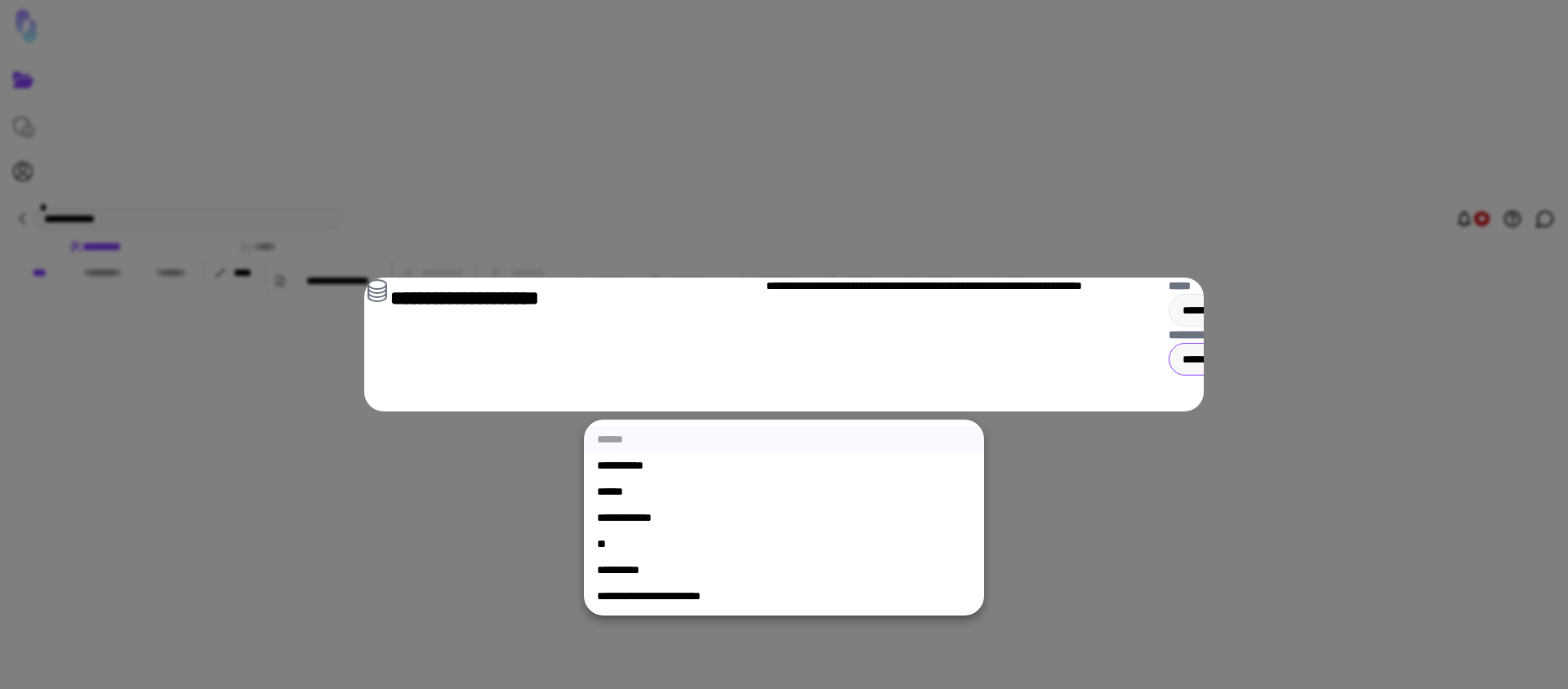 drag, startPoint x: 702, startPoint y: 566, endPoint x: 763, endPoint y: 547, distance: 63.89053 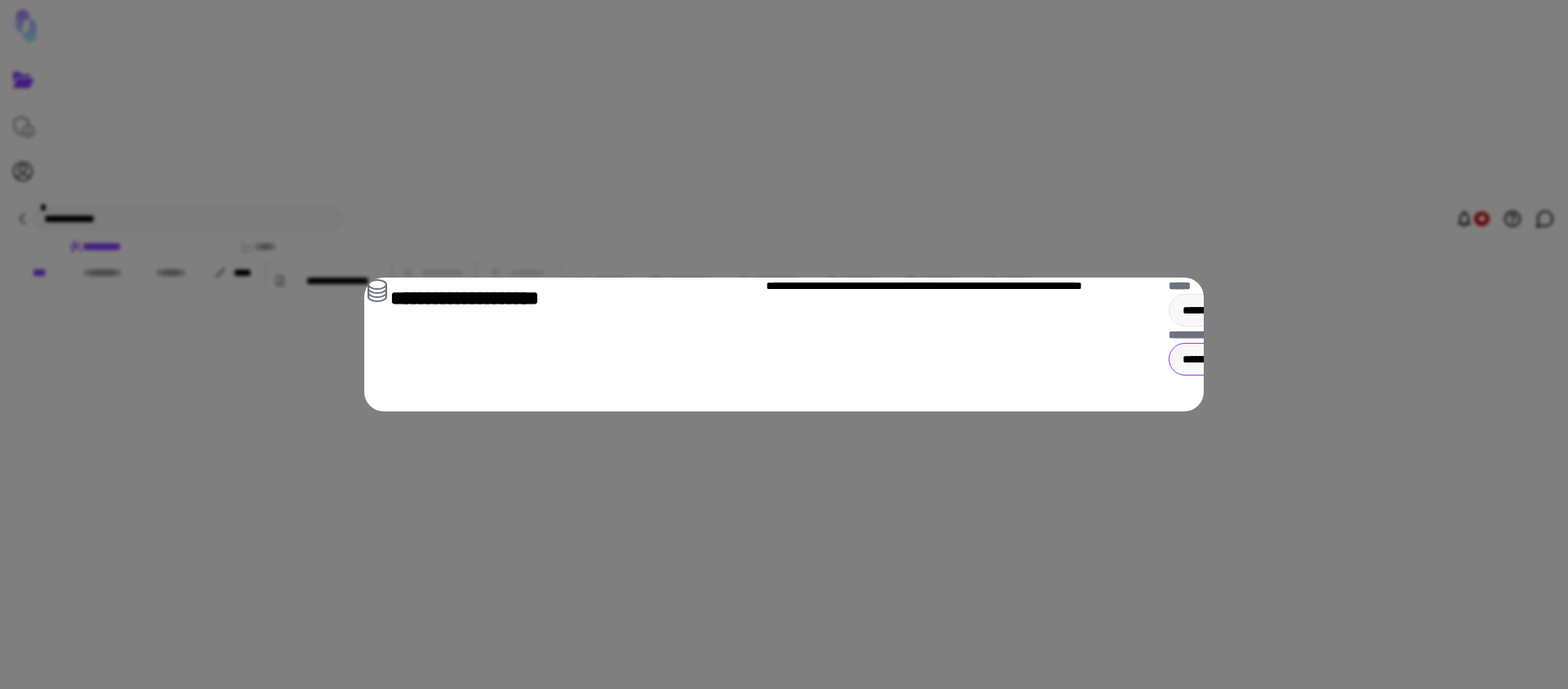 click on "******" at bounding box center [1521, 393] 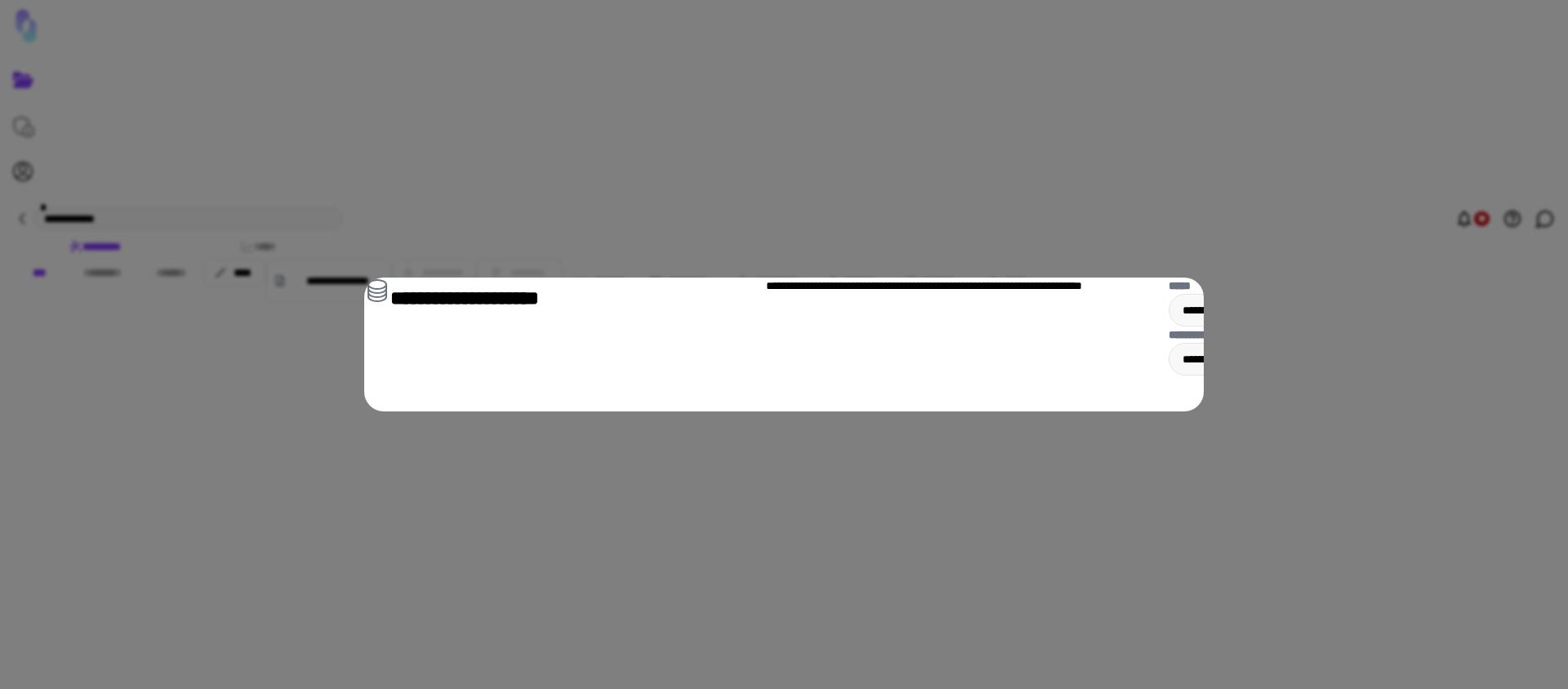 type on "**********" 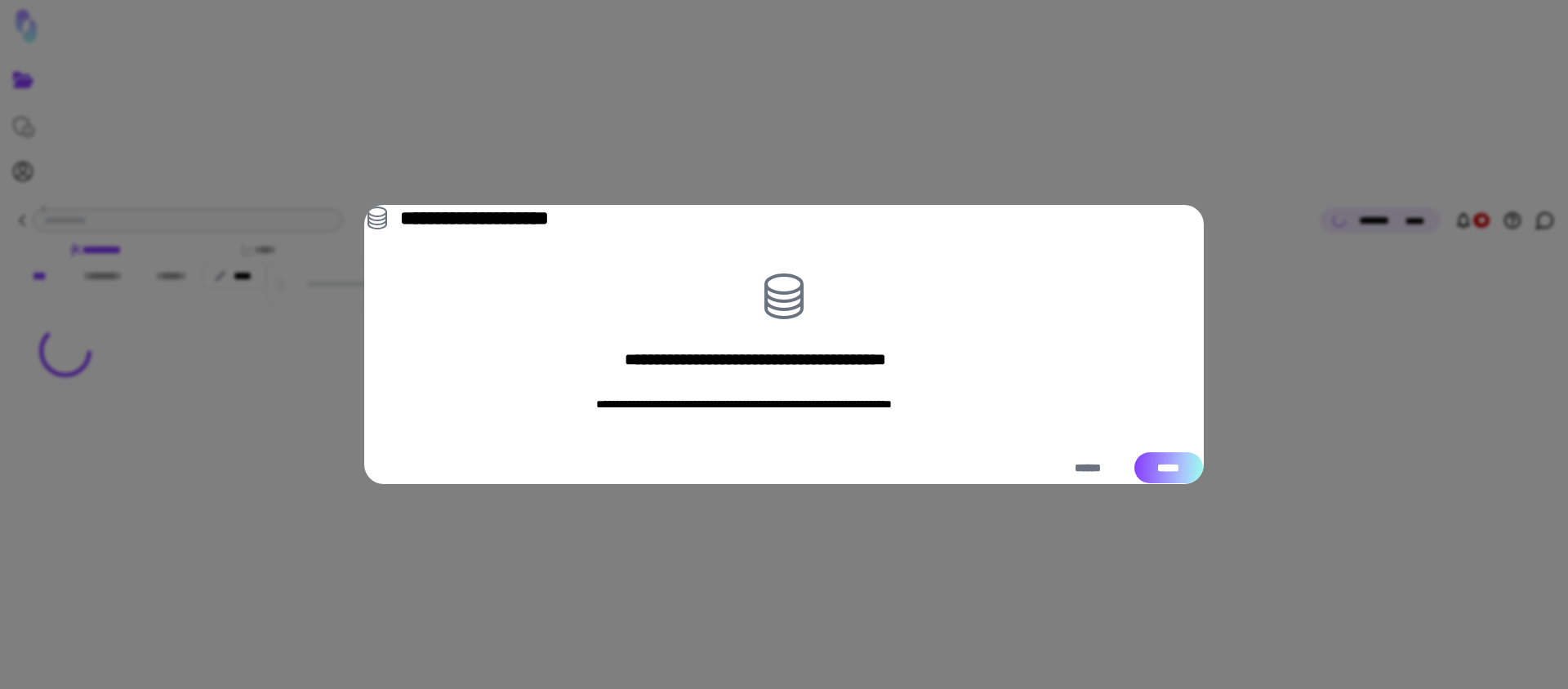 drag, startPoint x: 963, startPoint y: 465, endPoint x: 1032, endPoint y: 460, distance: 69.18092 